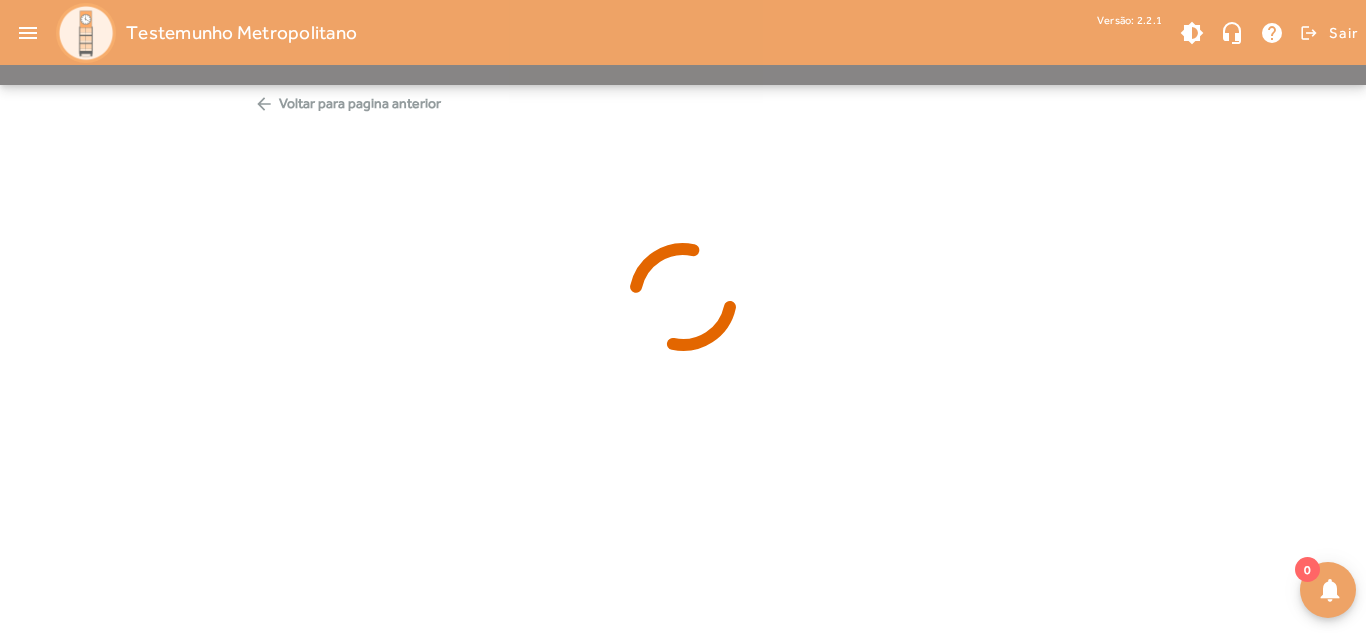 scroll, scrollTop: 0, scrollLeft: 0, axis: both 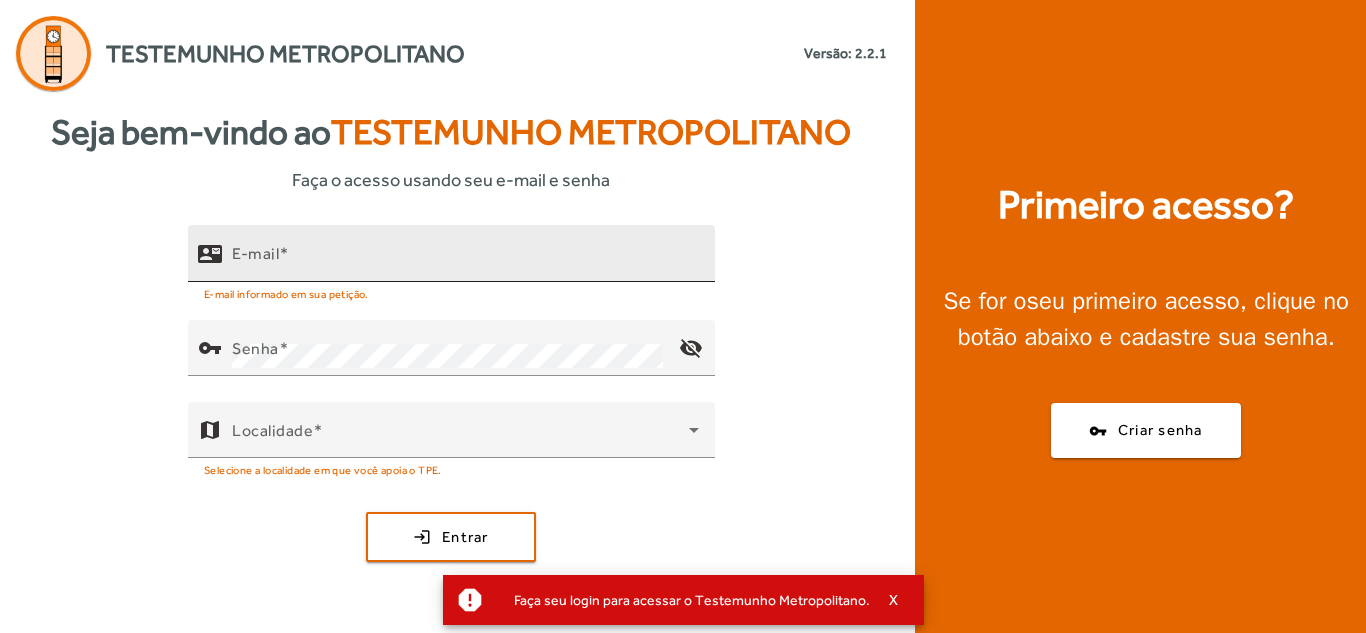 click at bounding box center [284, 253] 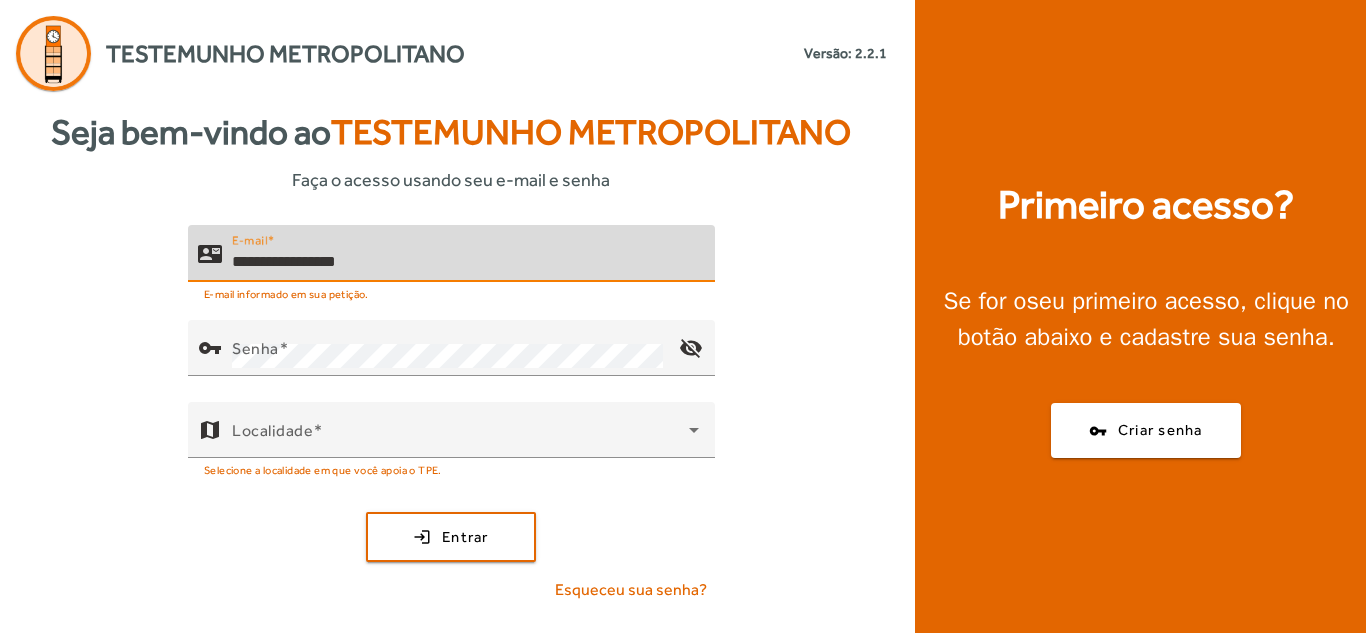 type on "**********" 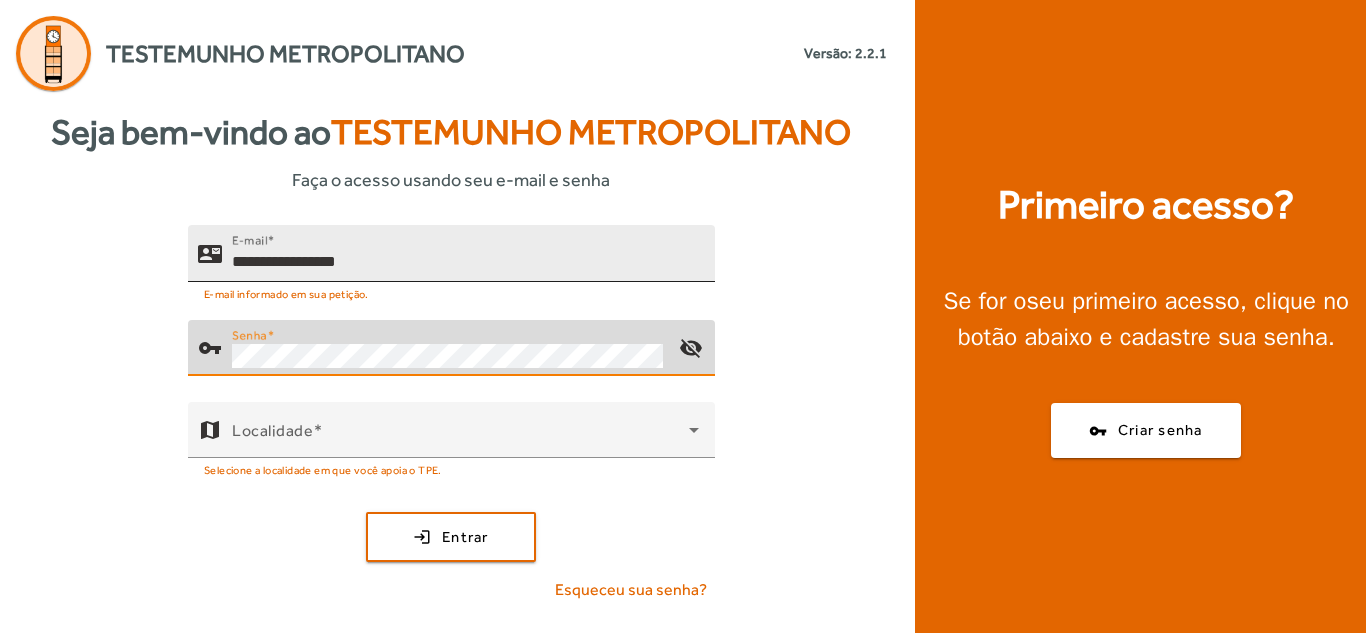 click on "login  Entrar" 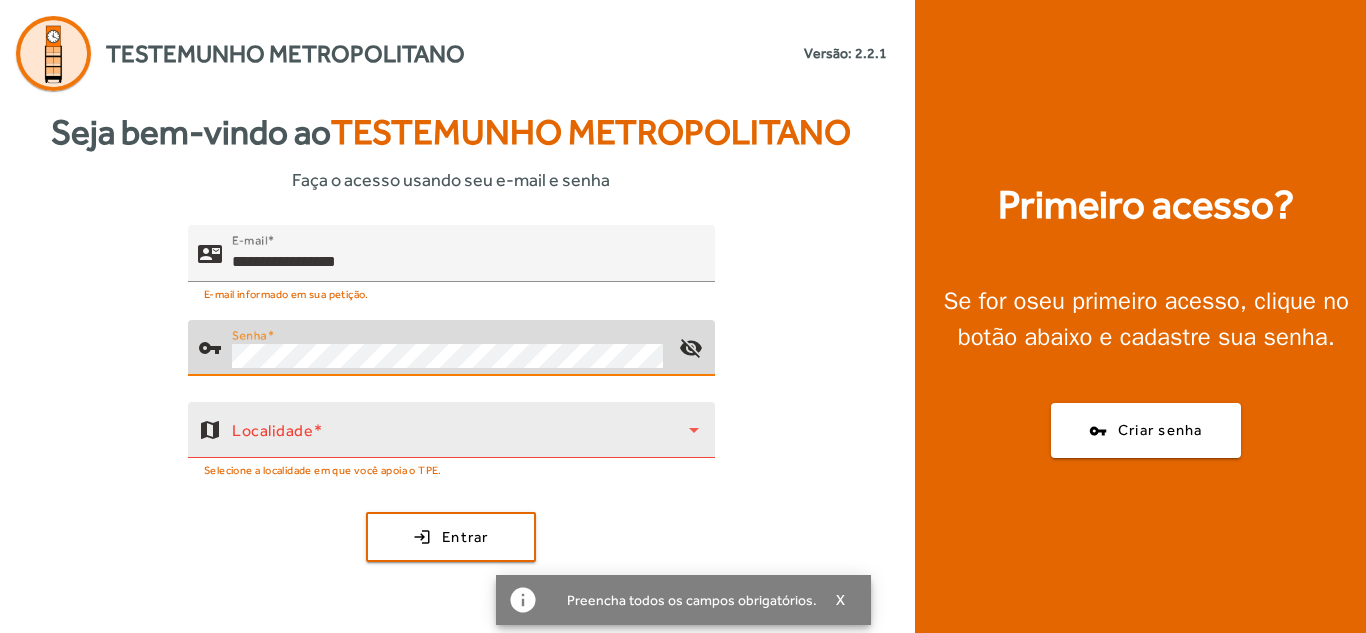 click on "Localidade" 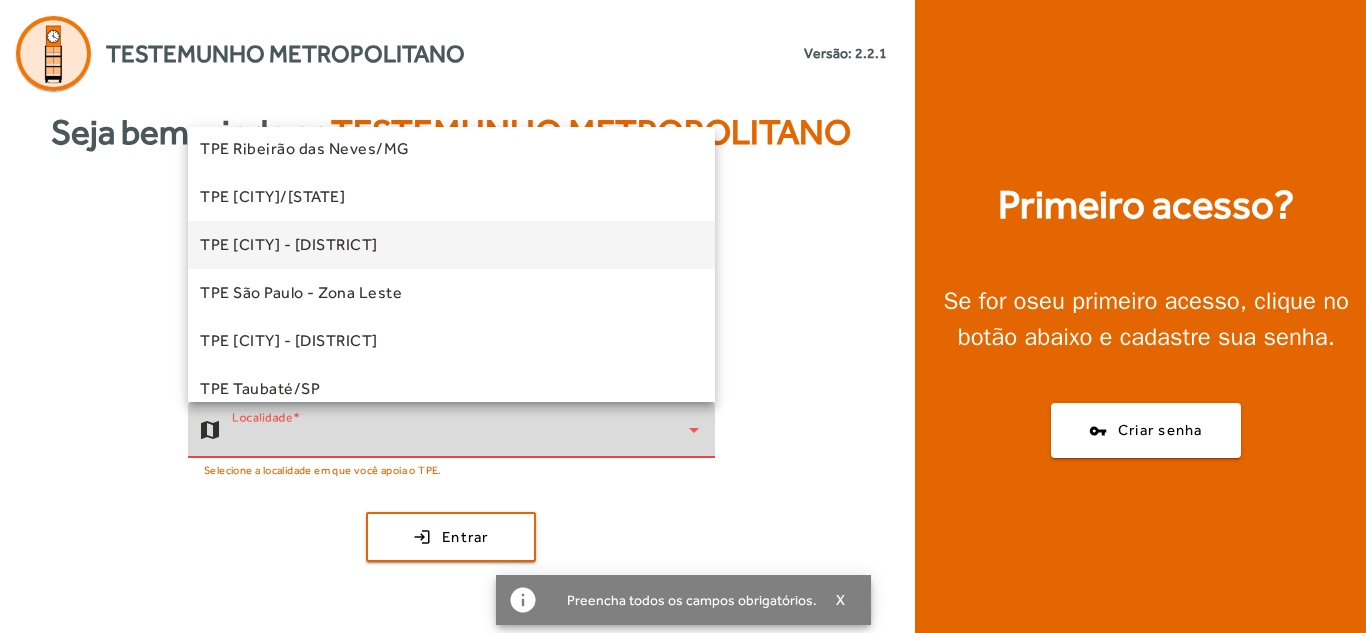 scroll, scrollTop: 557, scrollLeft: 0, axis: vertical 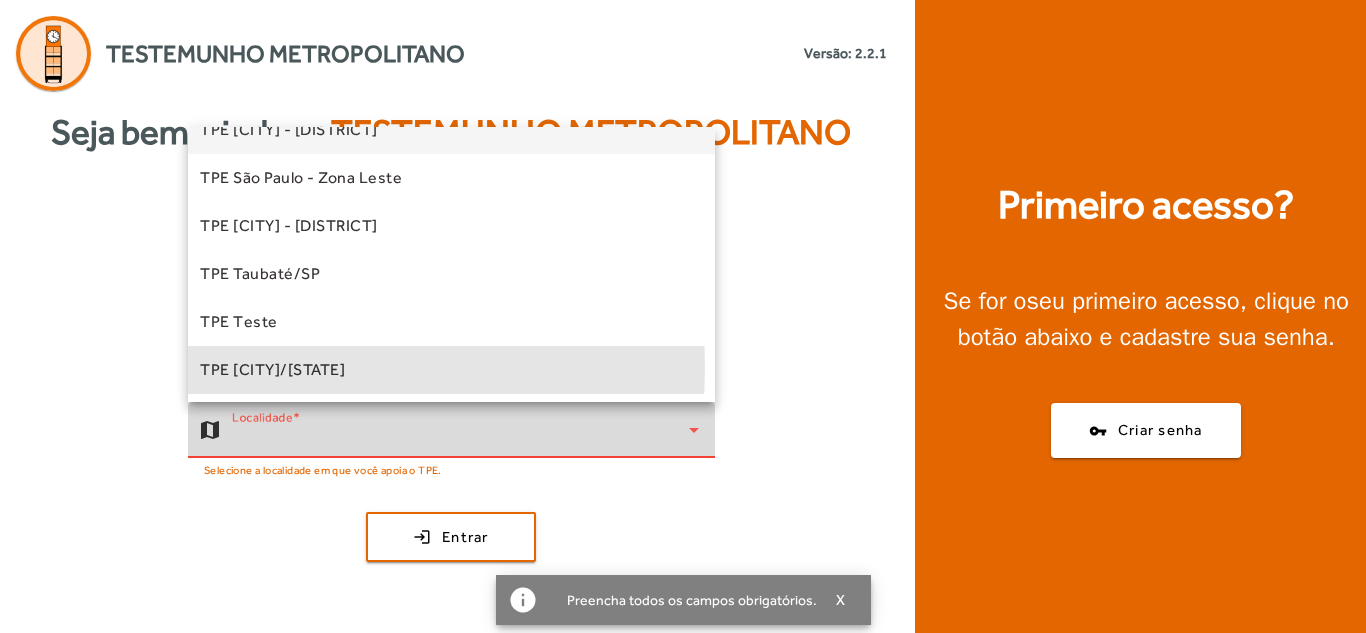 click on "TPE [CITY]/[STATE]" at bounding box center [272, 370] 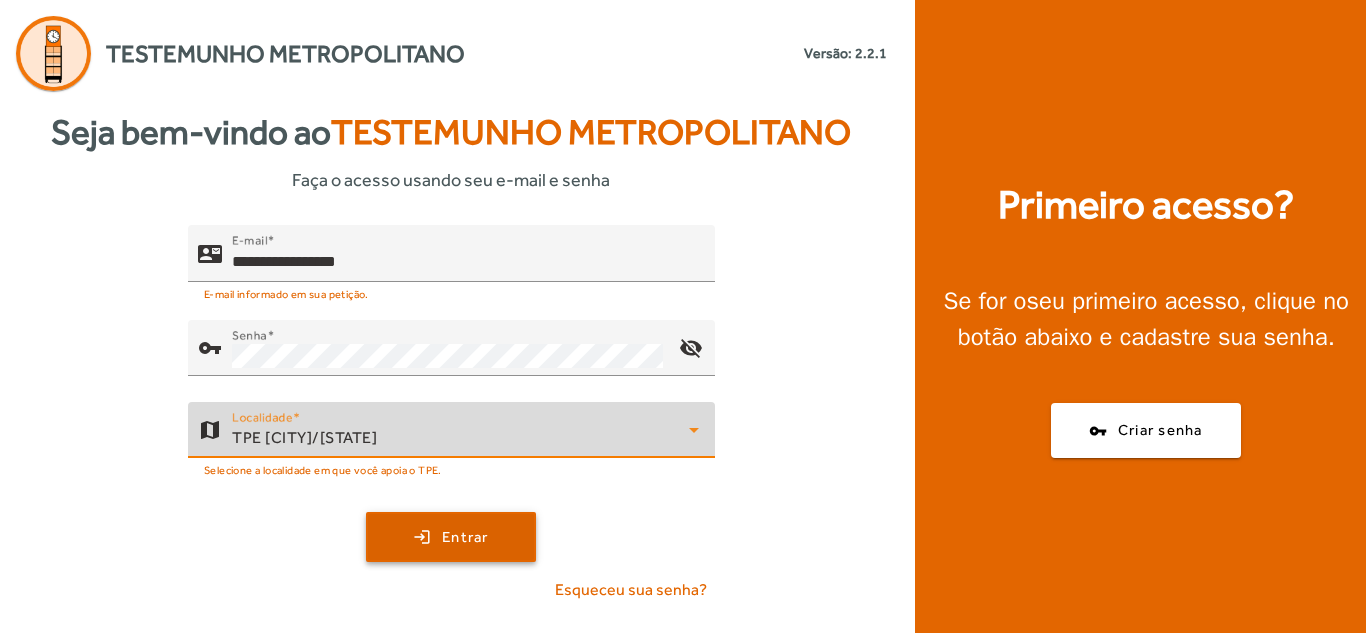 click 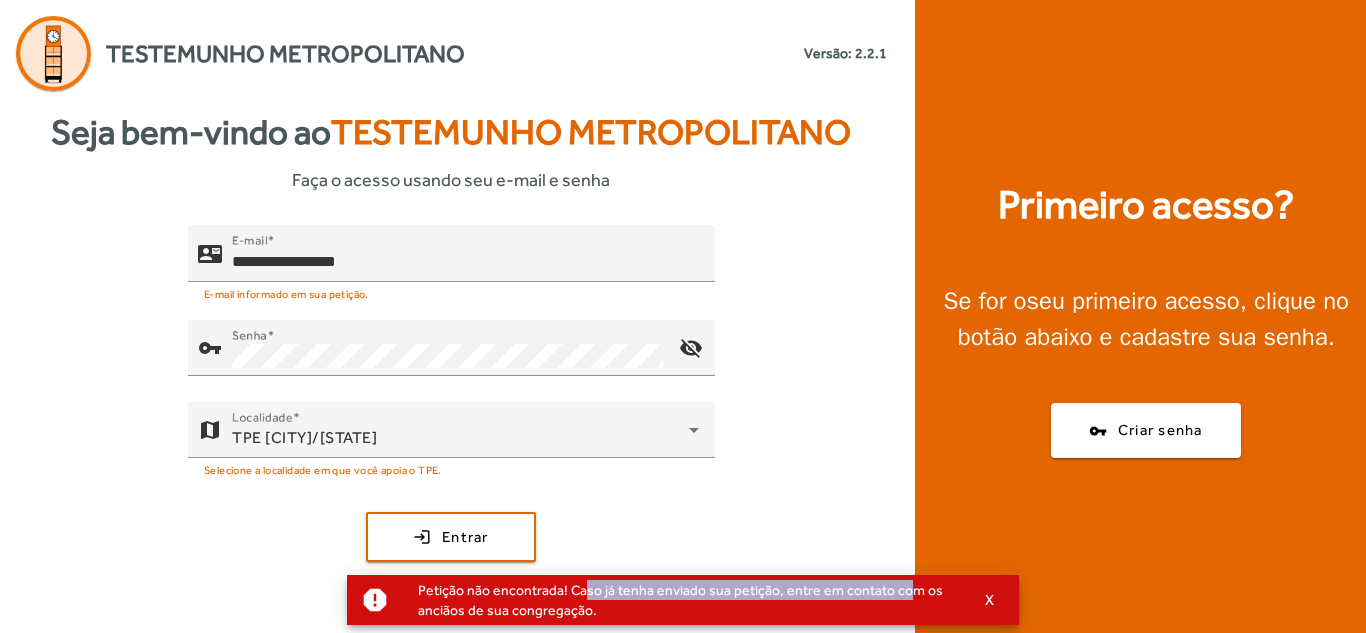 drag, startPoint x: 576, startPoint y: 586, endPoint x: 887, endPoint y: 585, distance: 311.00162 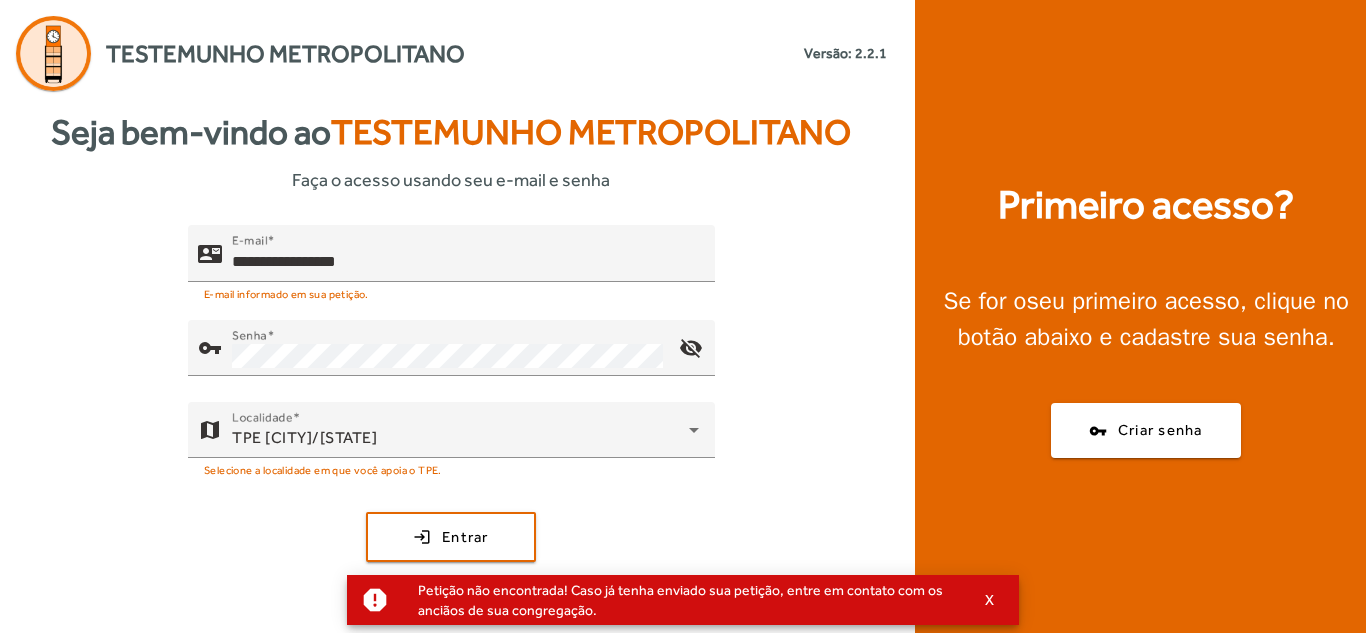 drag, startPoint x: 412, startPoint y: 609, endPoint x: 662, endPoint y: 600, distance: 250.16194 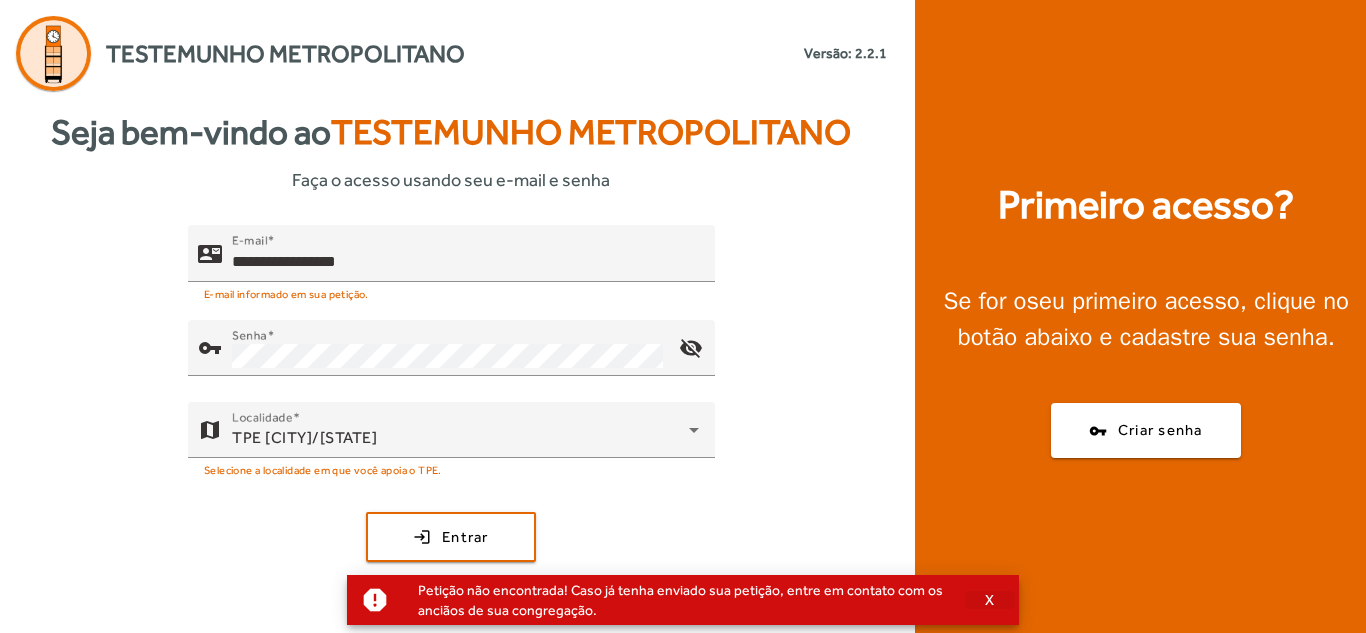 click on "X" at bounding box center (990, 600) 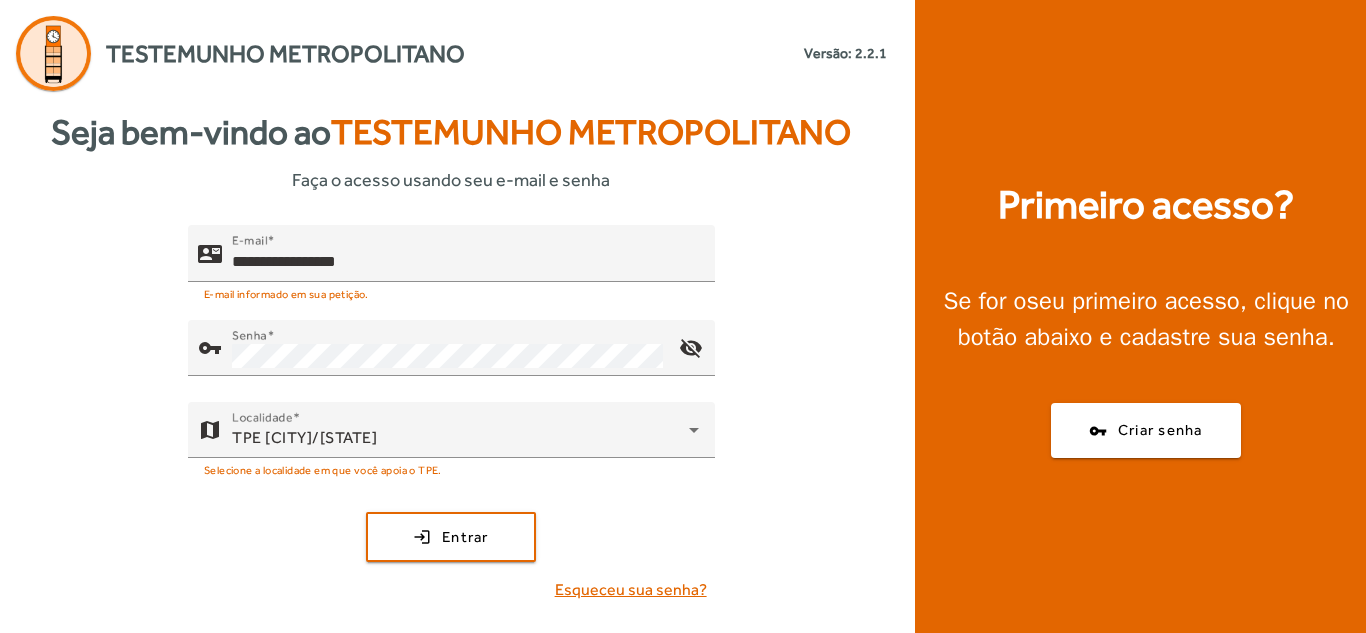 click on "Esqueceu sua senha?" 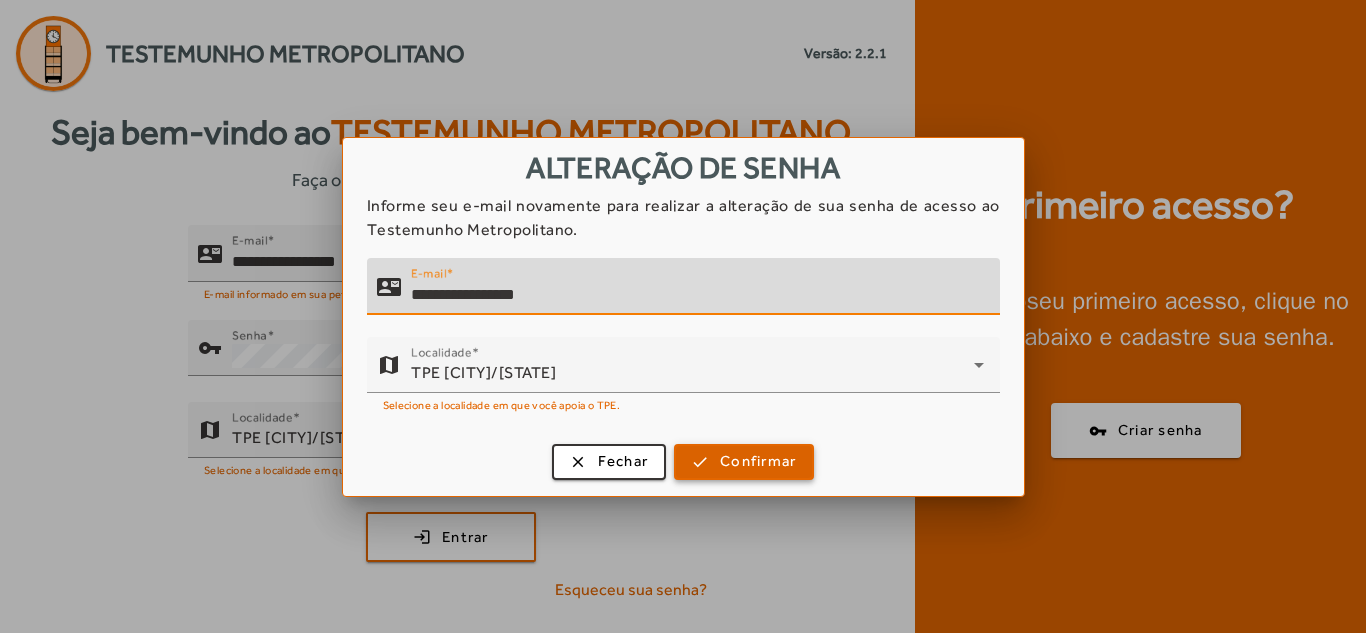 type on "**********" 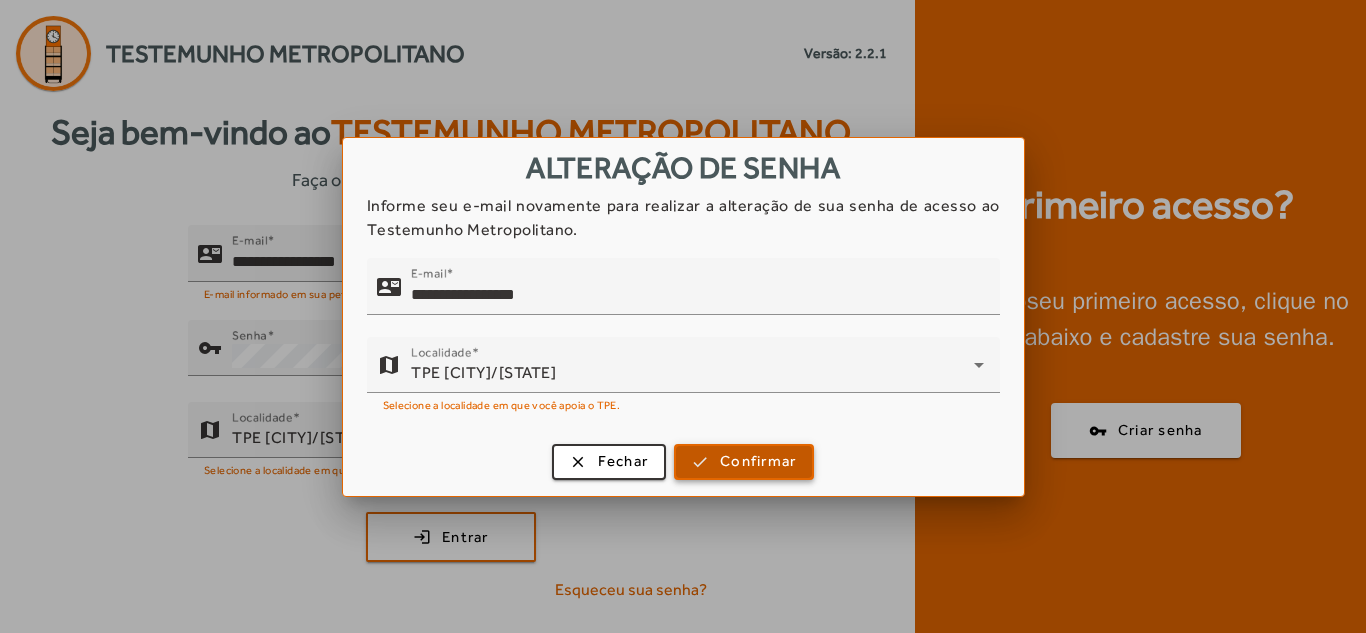 click on "Confirmar" at bounding box center (758, 461) 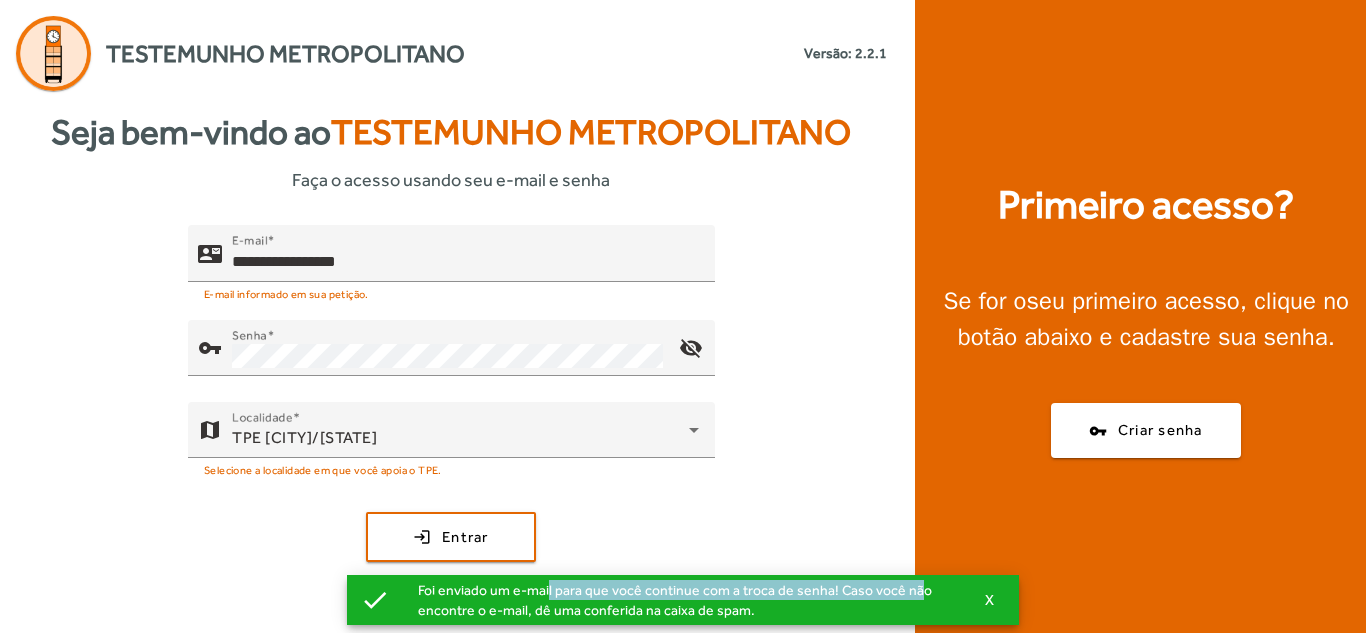 drag, startPoint x: 542, startPoint y: 590, endPoint x: 900, endPoint y: 592, distance: 358.00558 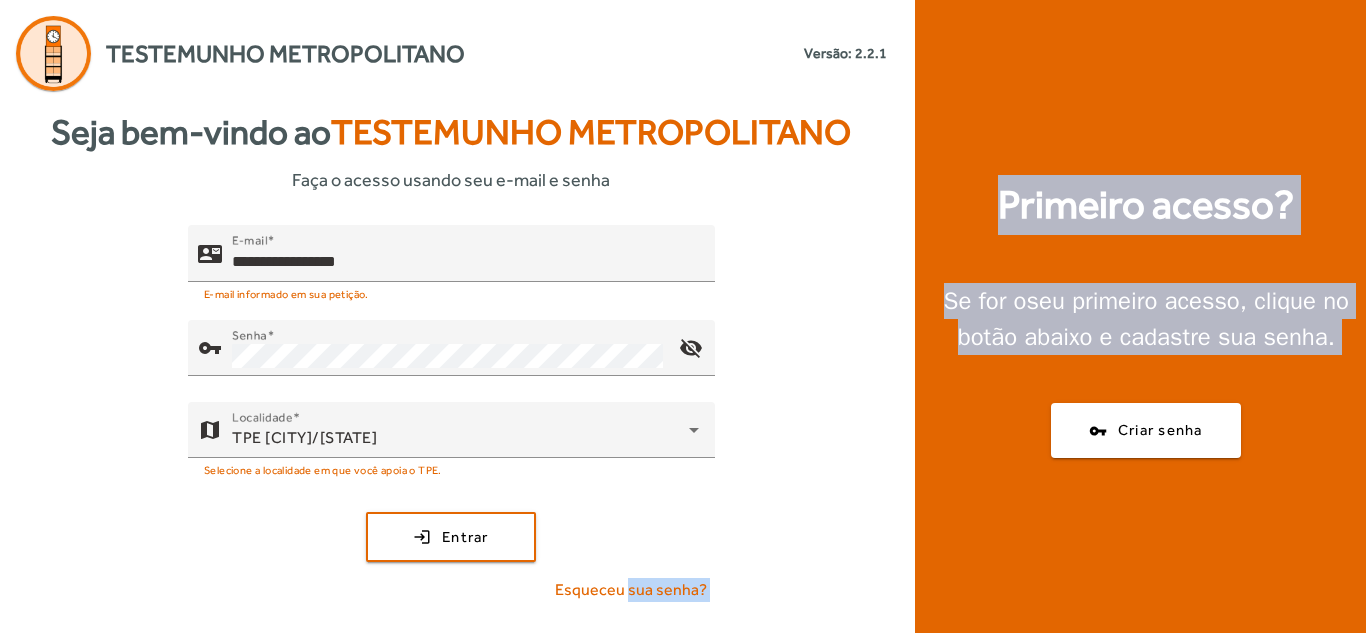 drag, startPoint x: 460, startPoint y: 611, endPoint x: 627, endPoint y: 611, distance: 167 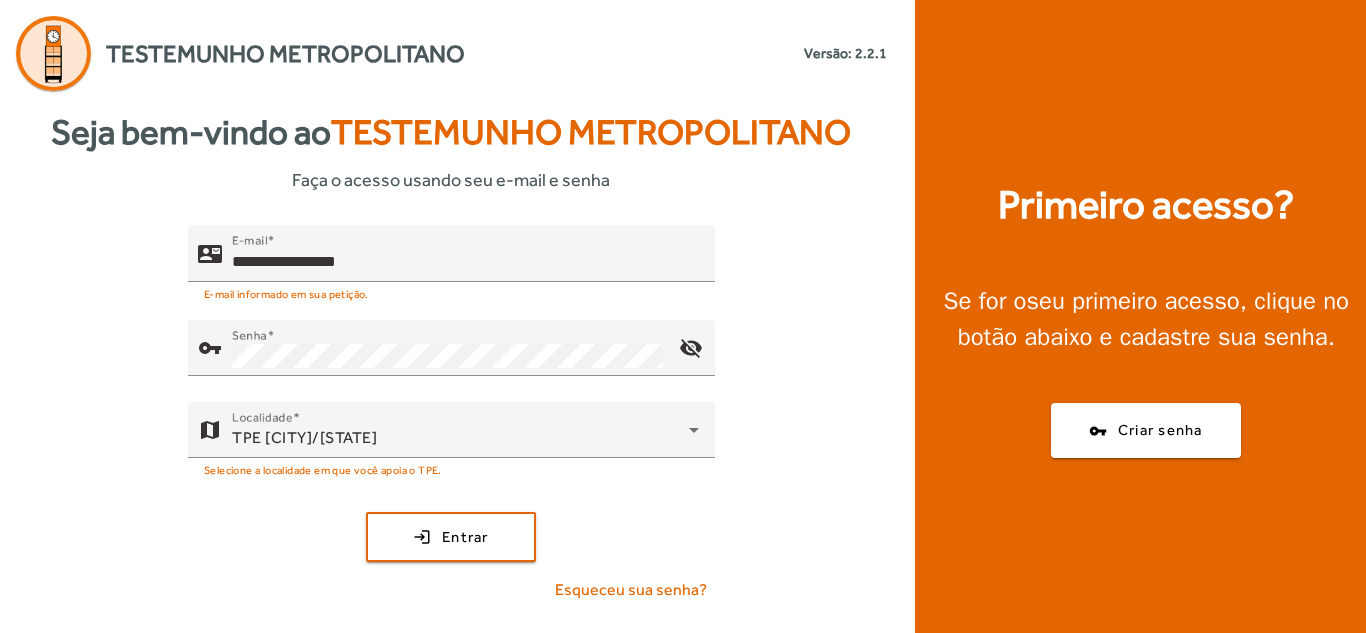 click on "**********" 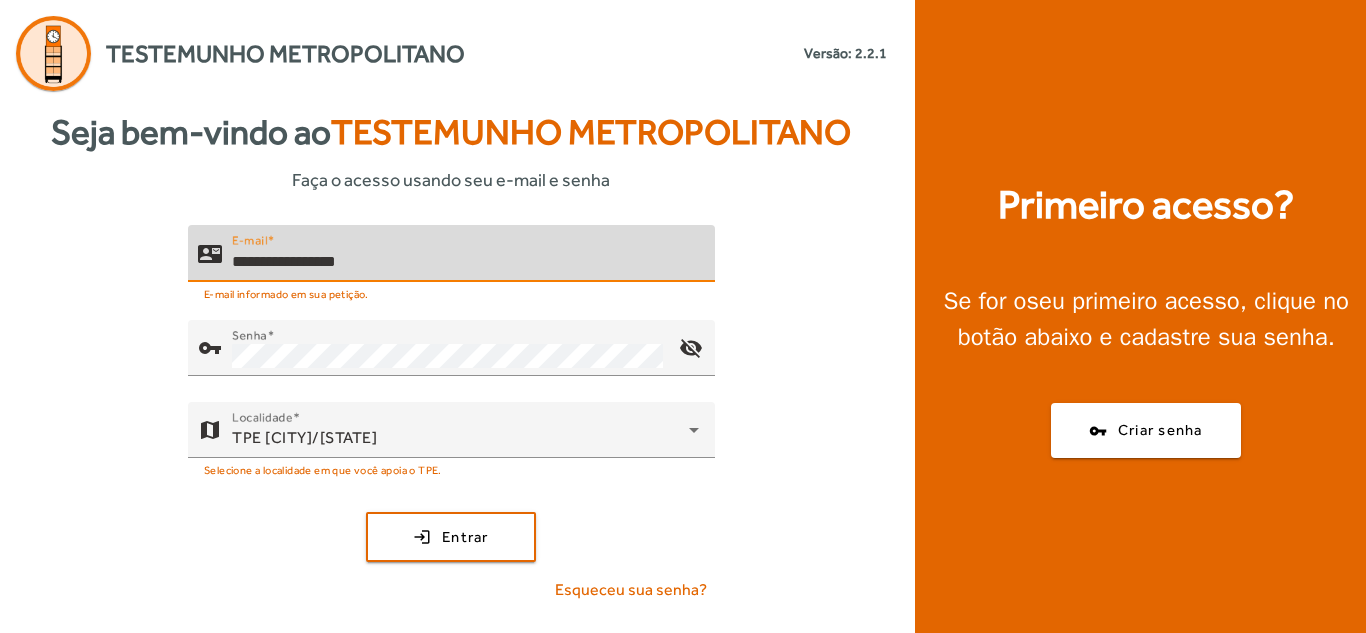 drag, startPoint x: 392, startPoint y: 265, endPoint x: 0, endPoint y: 180, distance: 401.1097 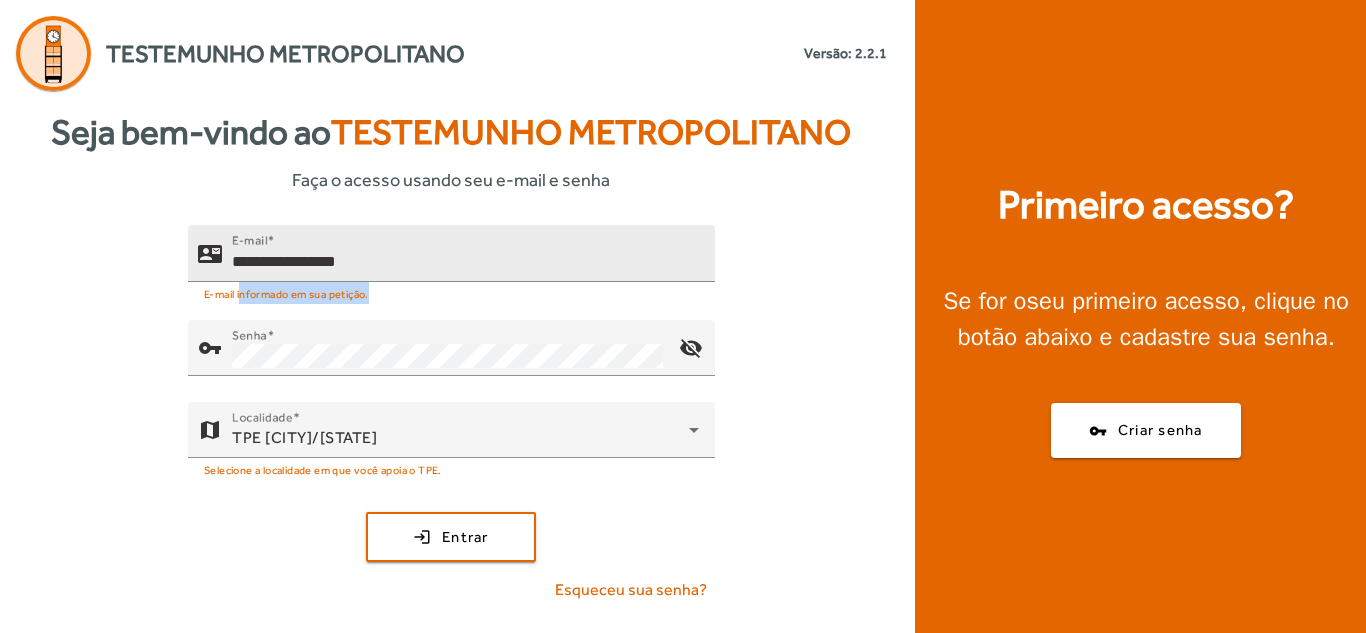 drag, startPoint x: 242, startPoint y: 297, endPoint x: 378, endPoint y: 300, distance: 136.03308 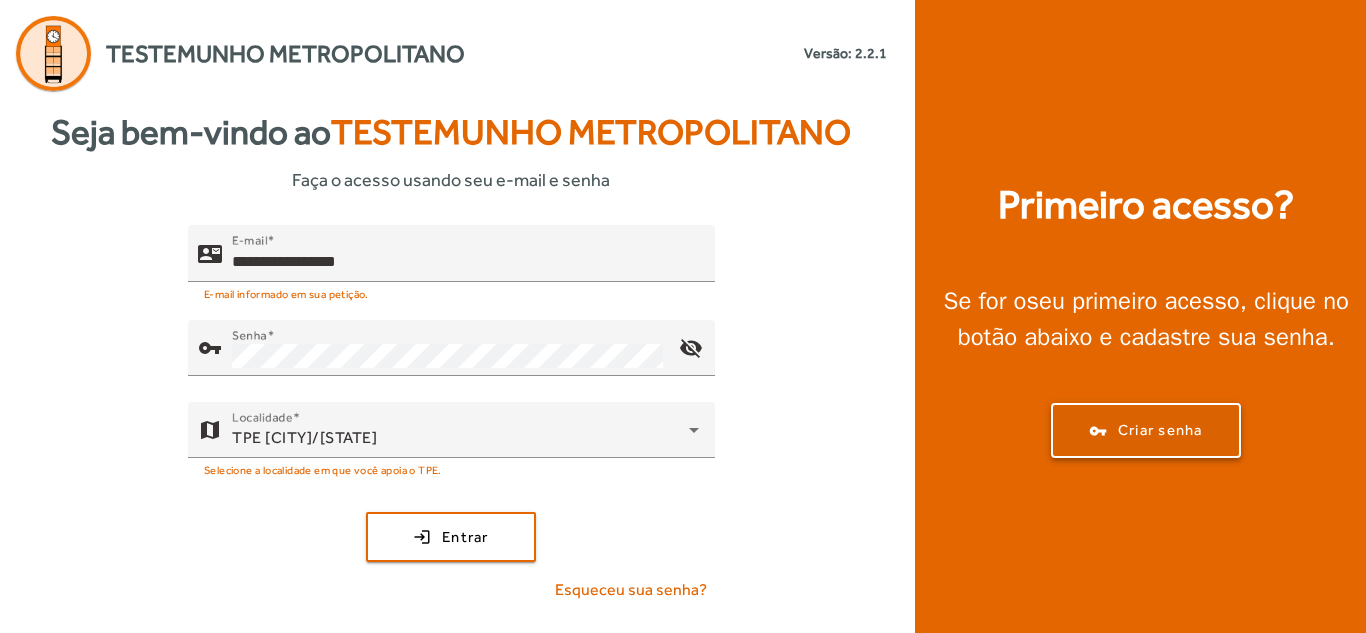 click 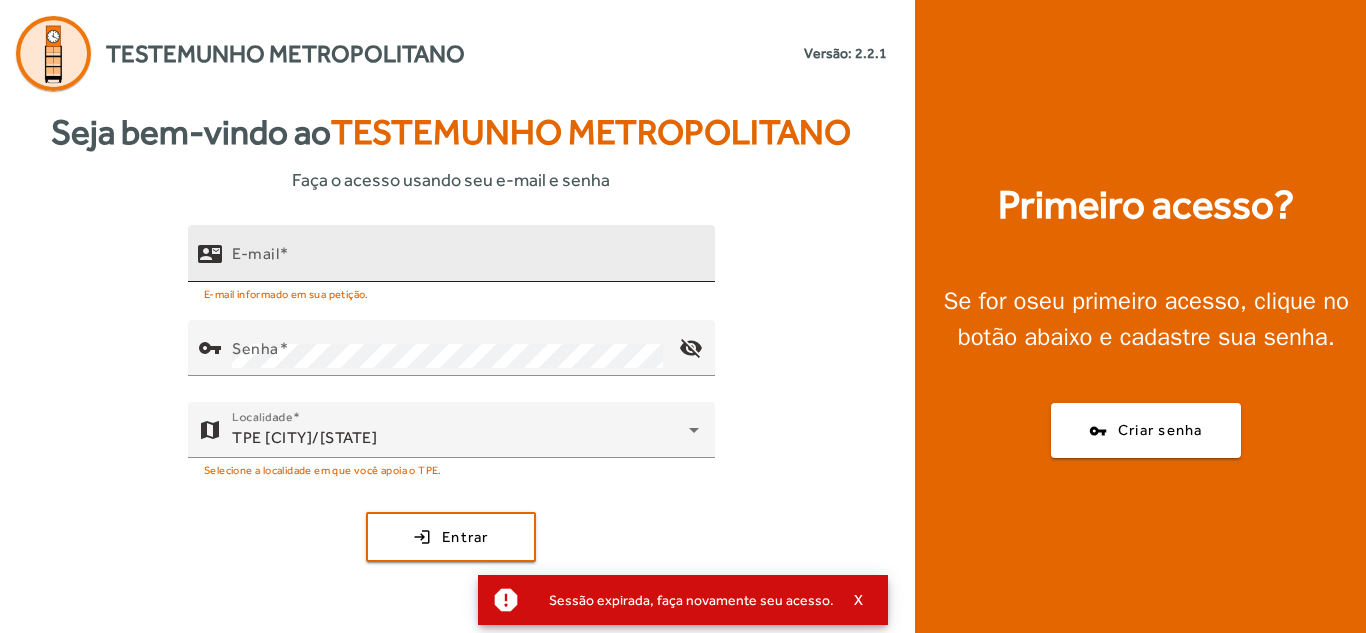 click on "E-mail" at bounding box center (255, 253) 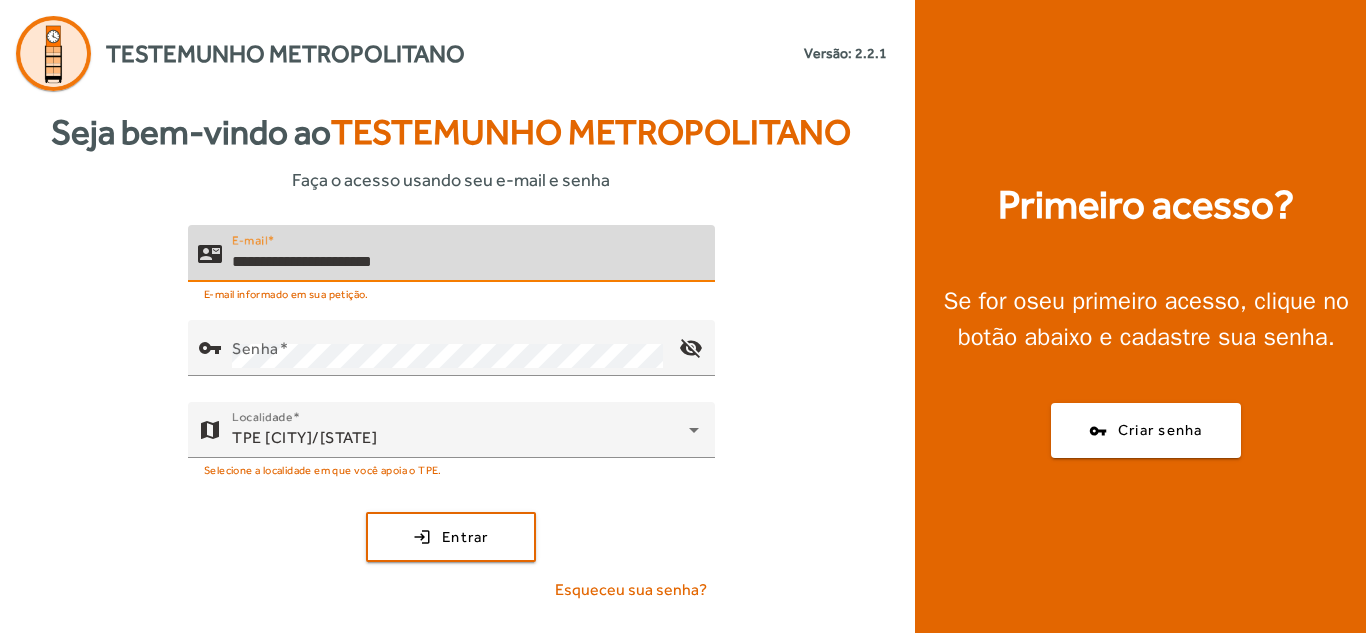 type on "**********" 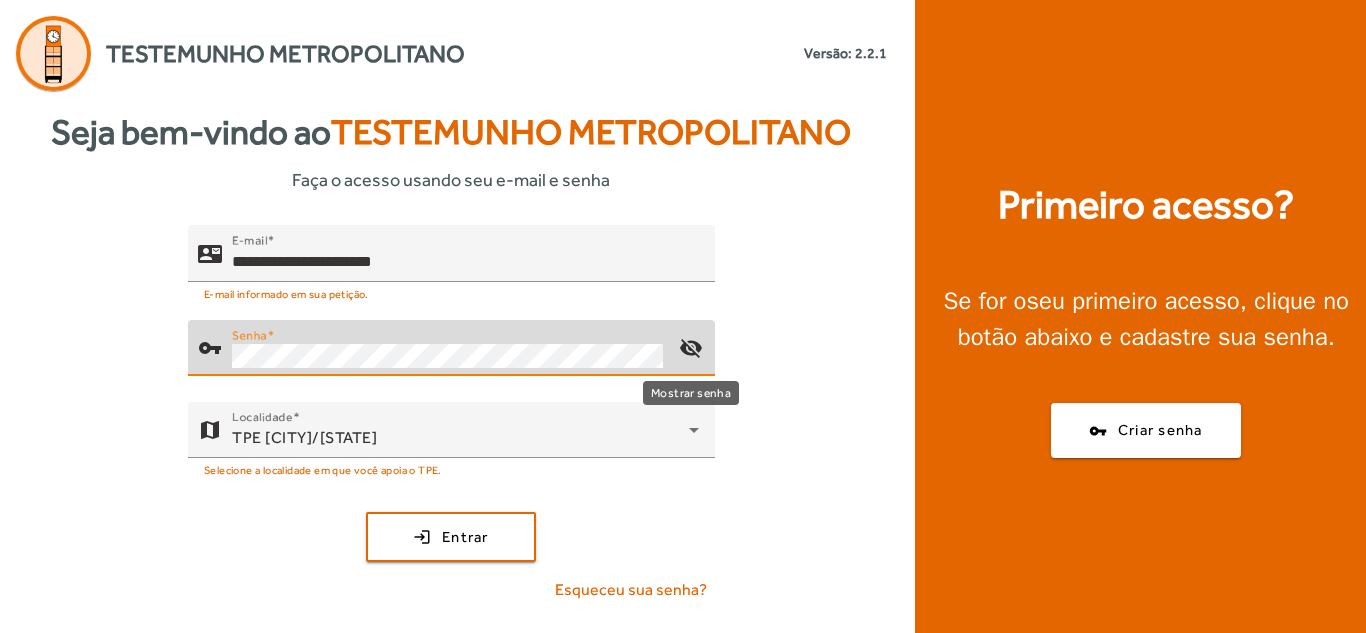 click on "visibility_off" 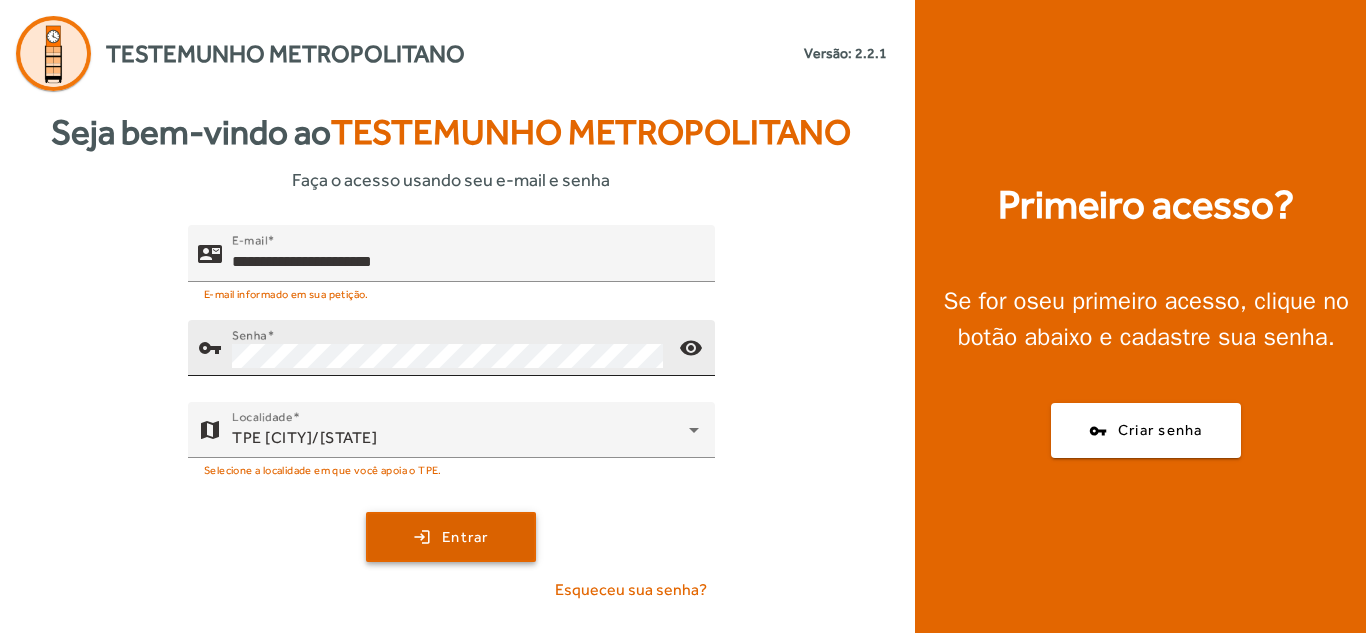 click 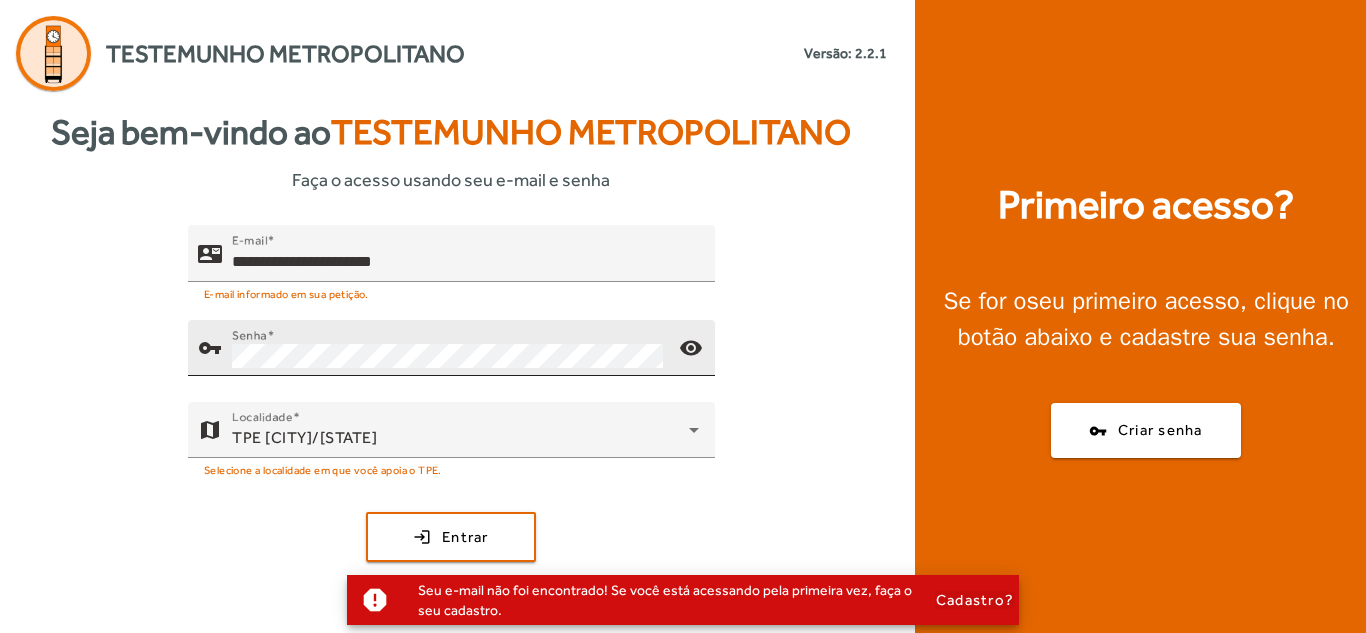drag, startPoint x: 634, startPoint y: 591, endPoint x: 950, endPoint y: 595, distance: 316.02533 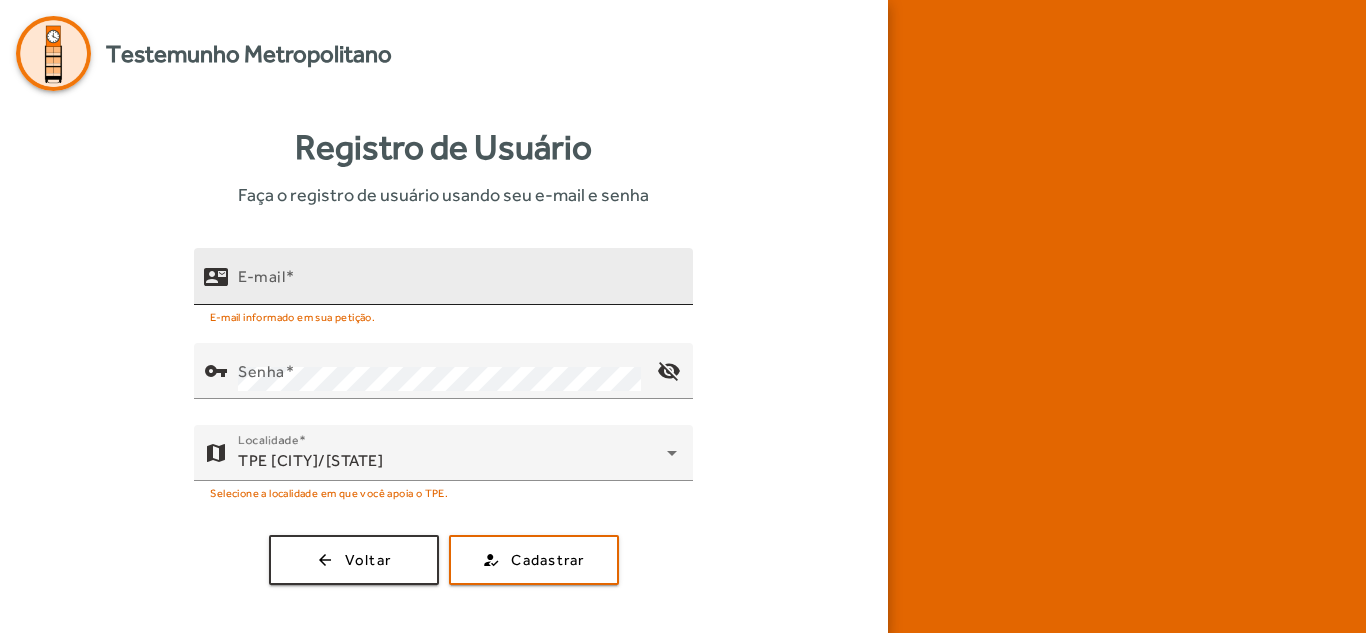 click on "E-mail" at bounding box center (261, 276) 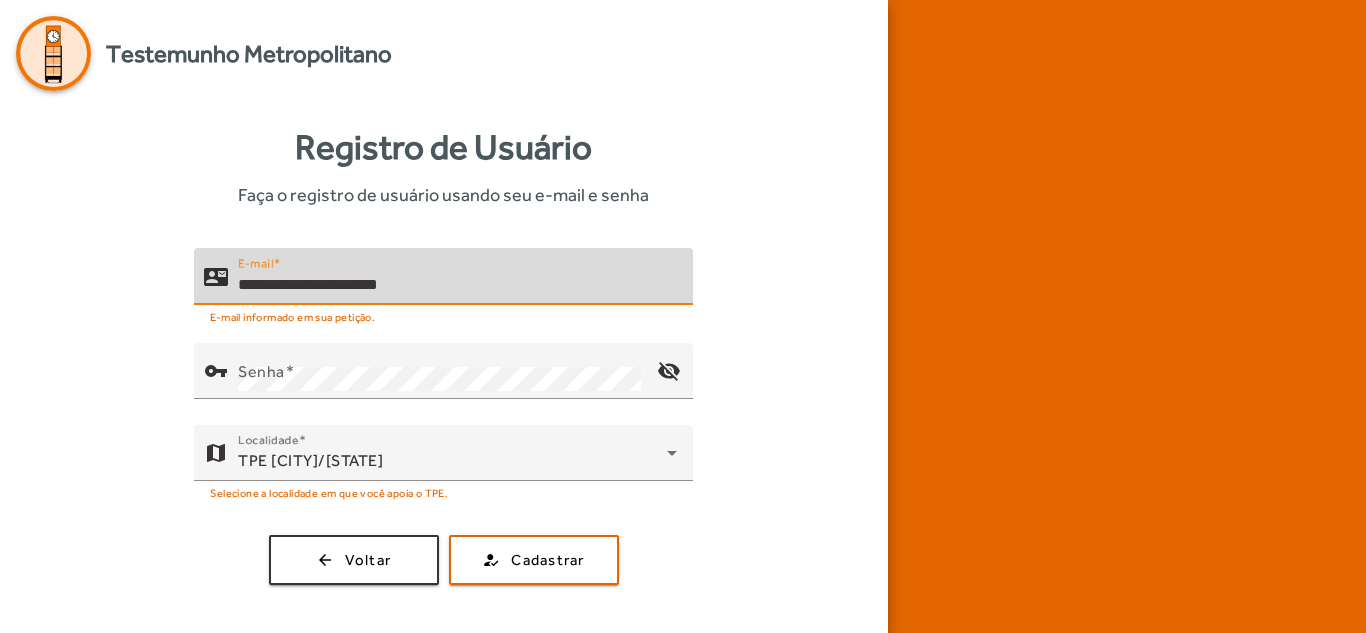 type on "**********" 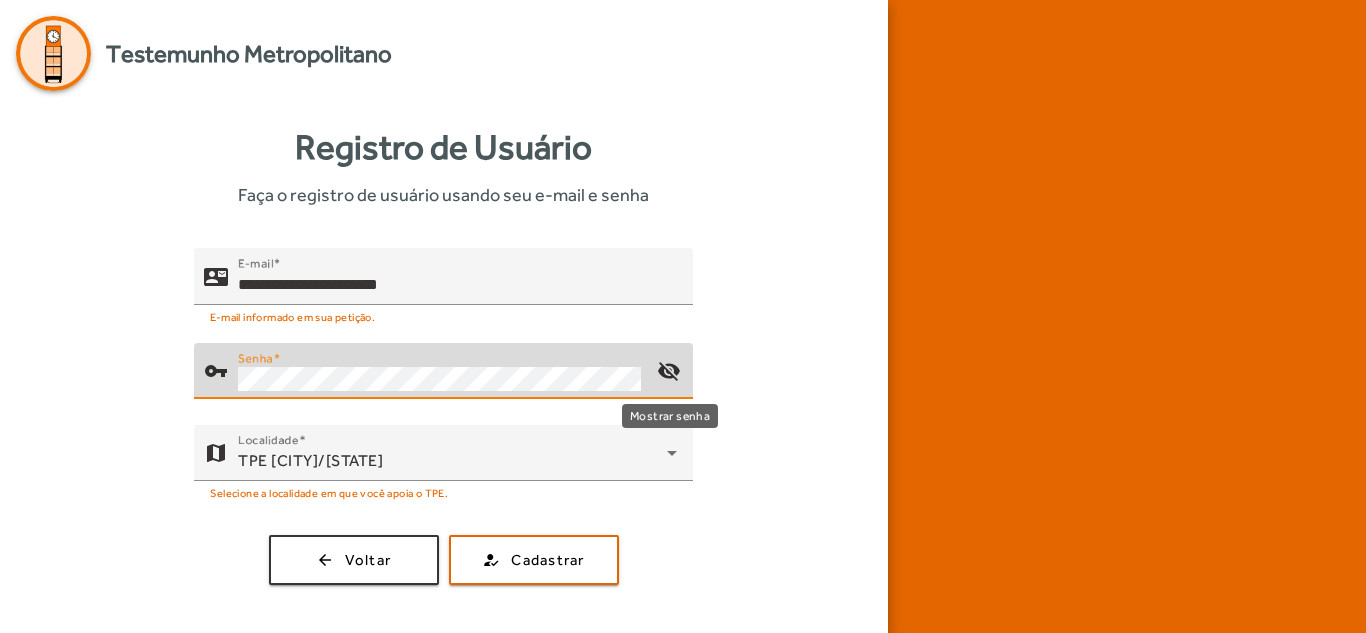 click on "visibility_off" 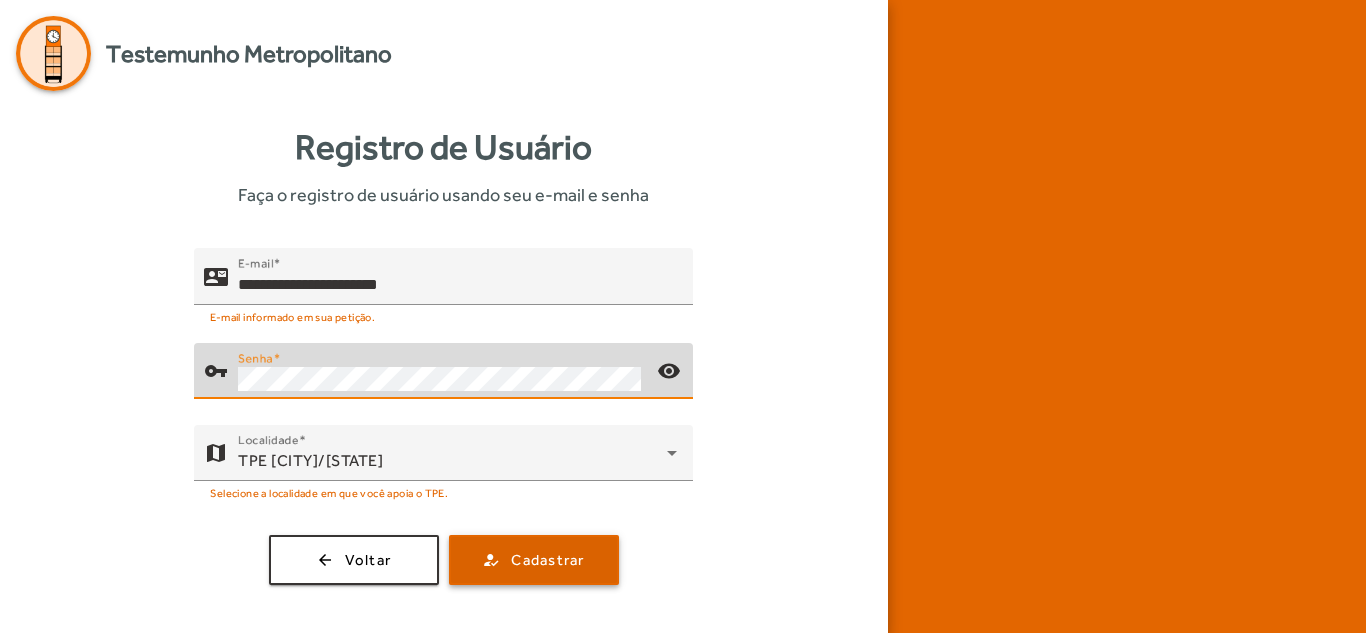 click on "Cadastrar" 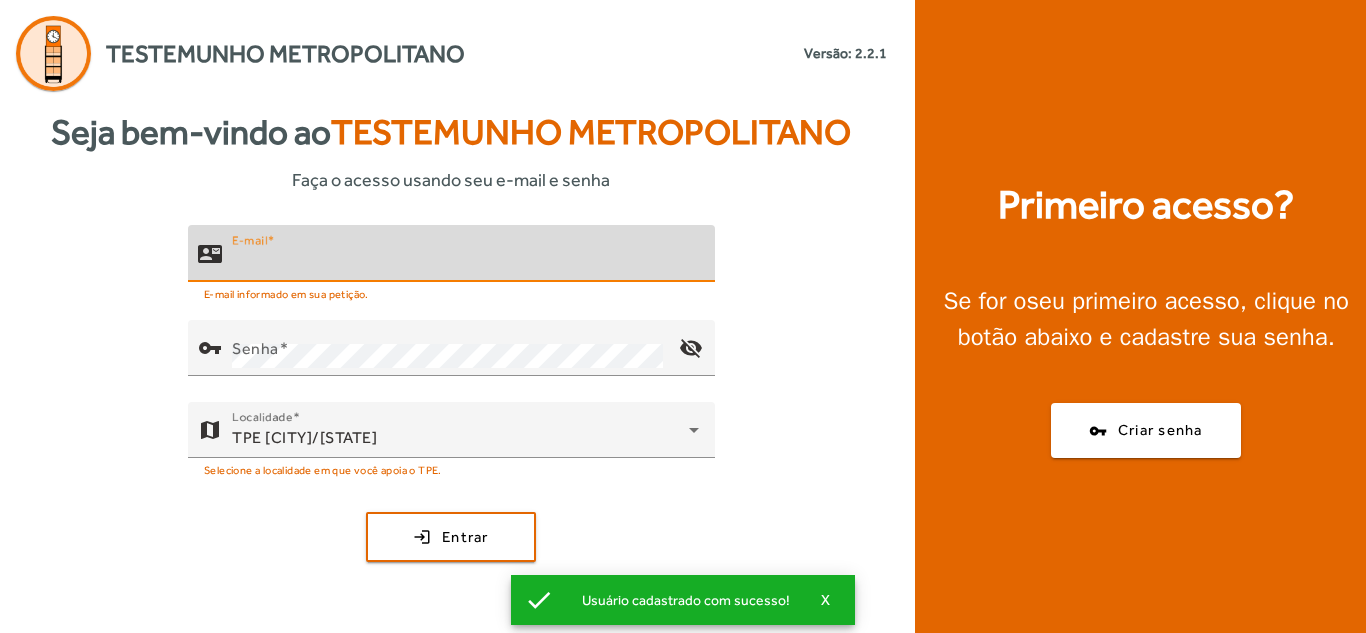 click on "E-mail" at bounding box center [465, 262] 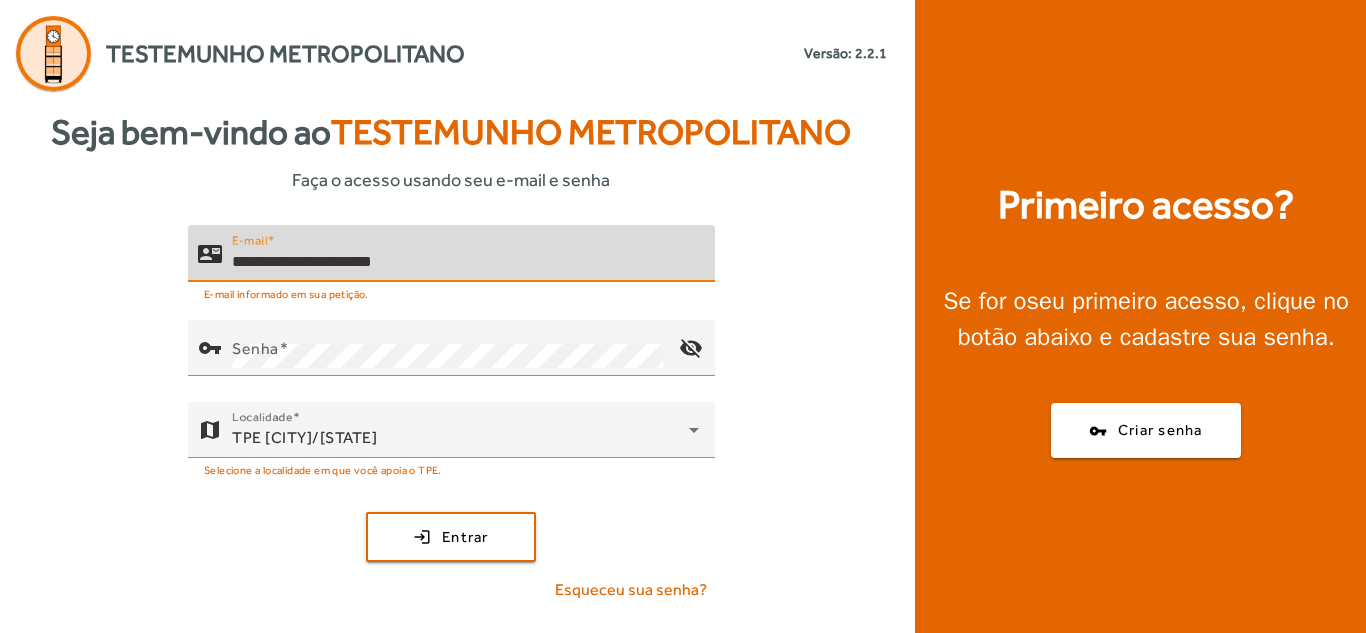 type on "**********" 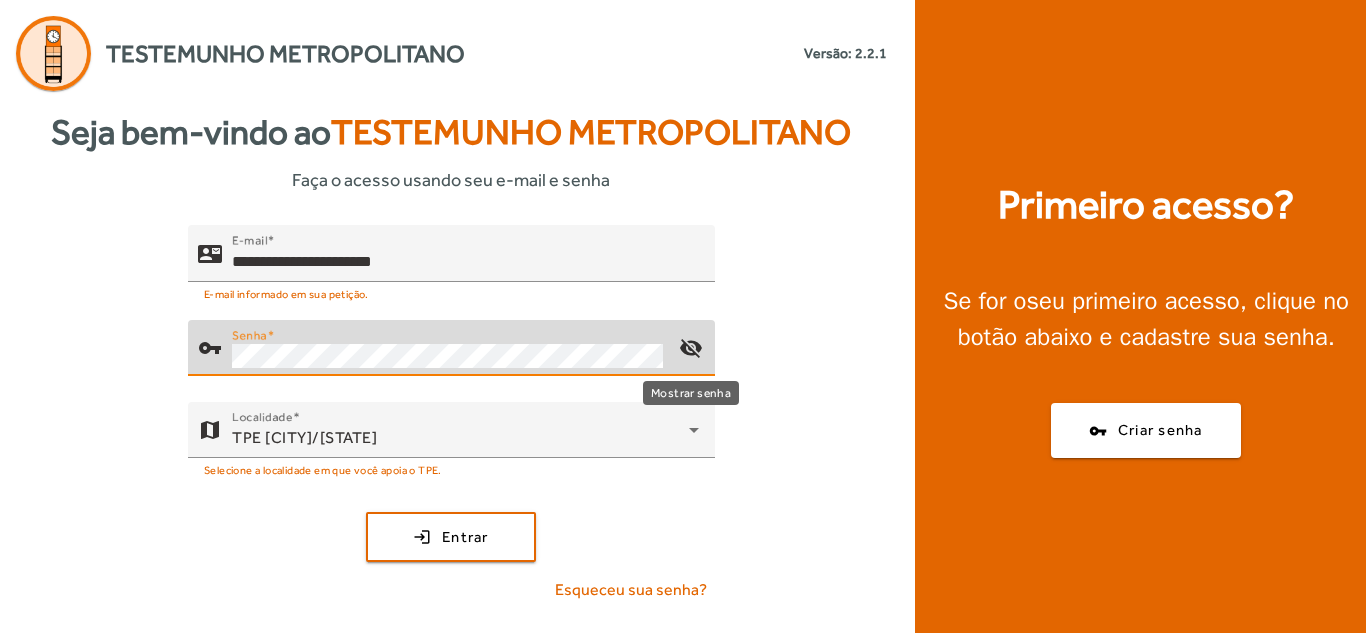 click on "visibility_off" 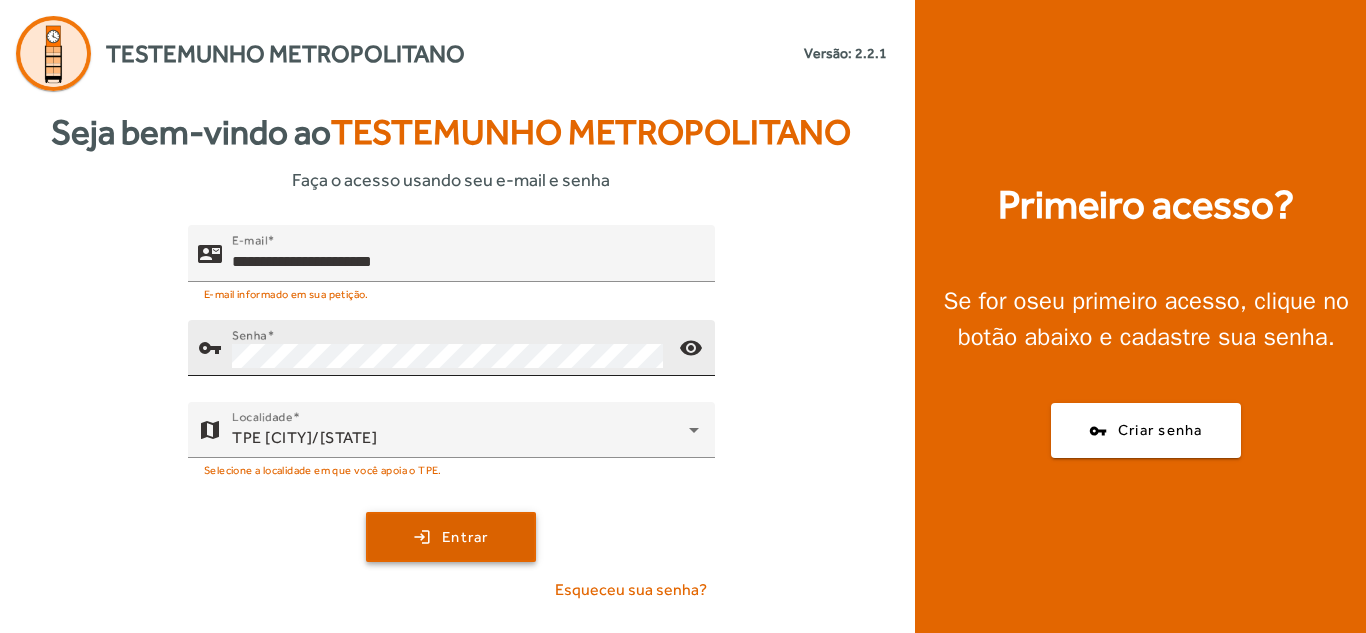 click 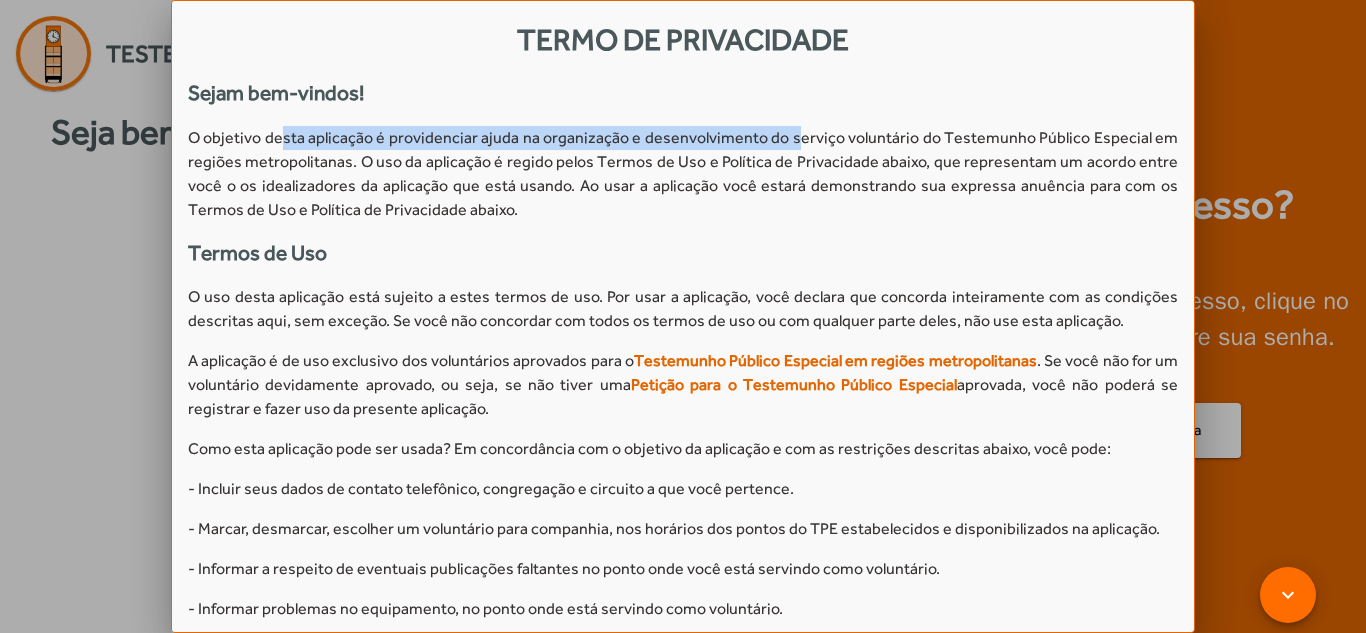 drag, startPoint x: 285, startPoint y: 143, endPoint x: 797, endPoint y: 137, distance: 512.03516 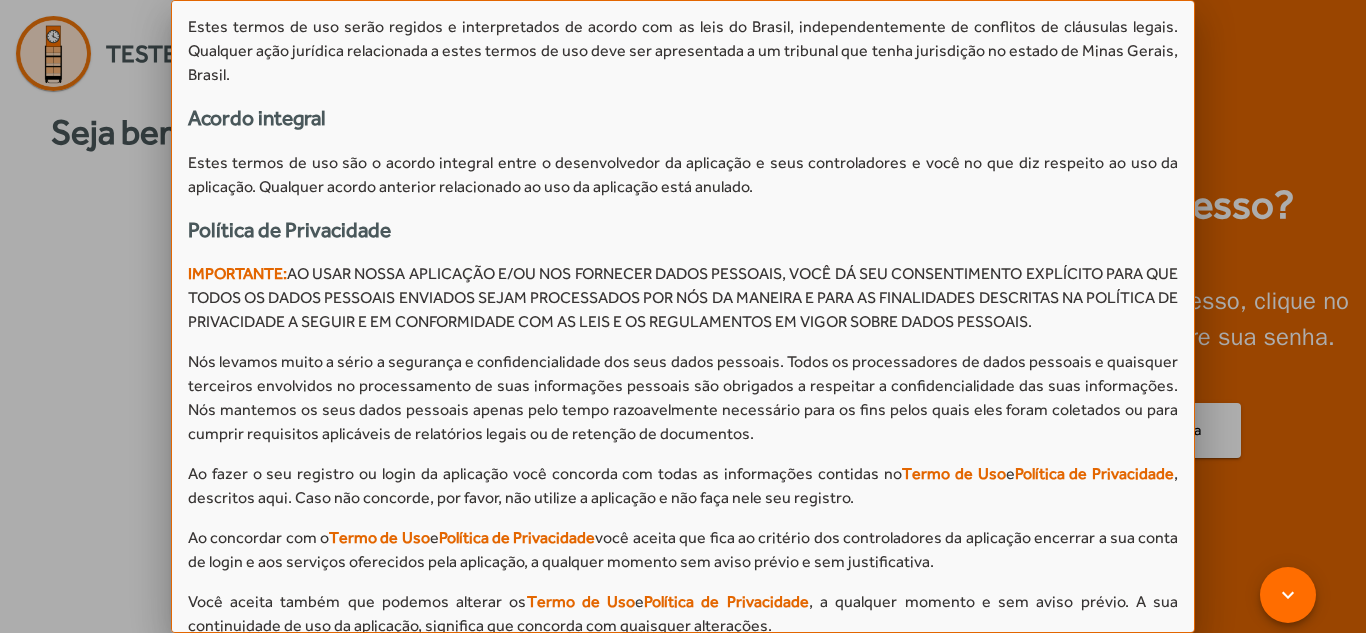 scroll, scrollTop: 1975, scrollLeft: 0, axis: vertical 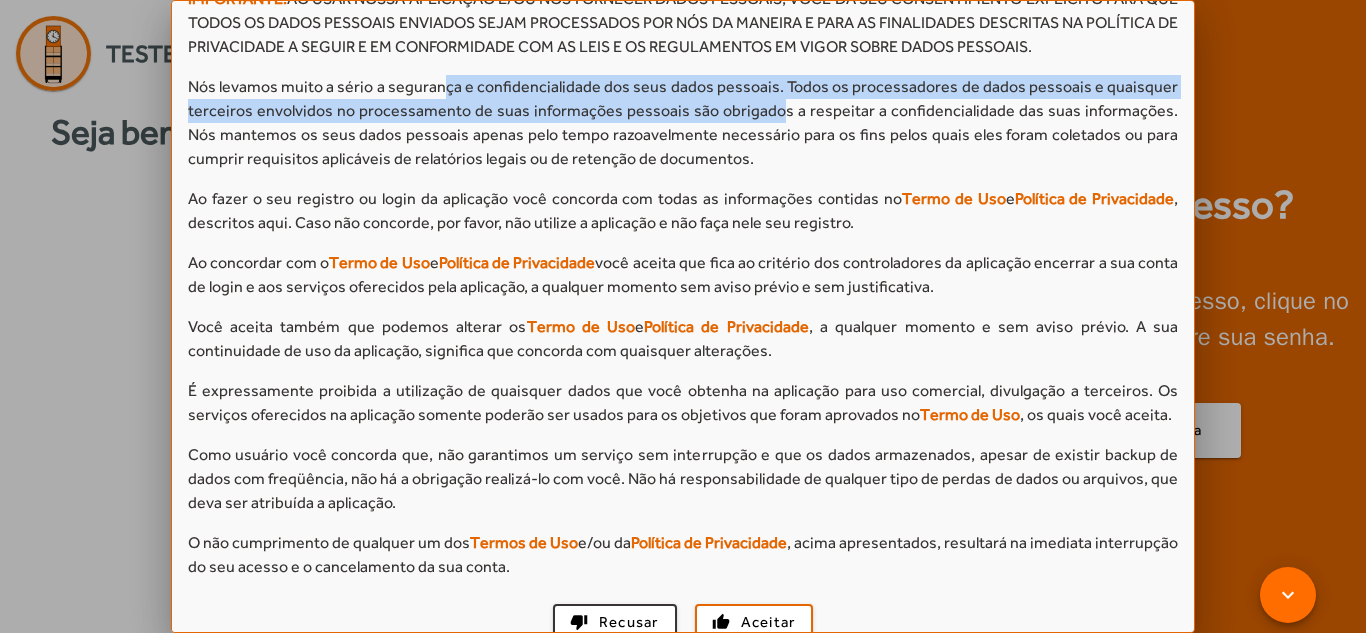drag, startPoint x: 444, startPoint y: 61, endPoint x: 760, endPoint y: 84, distance: 316.8359 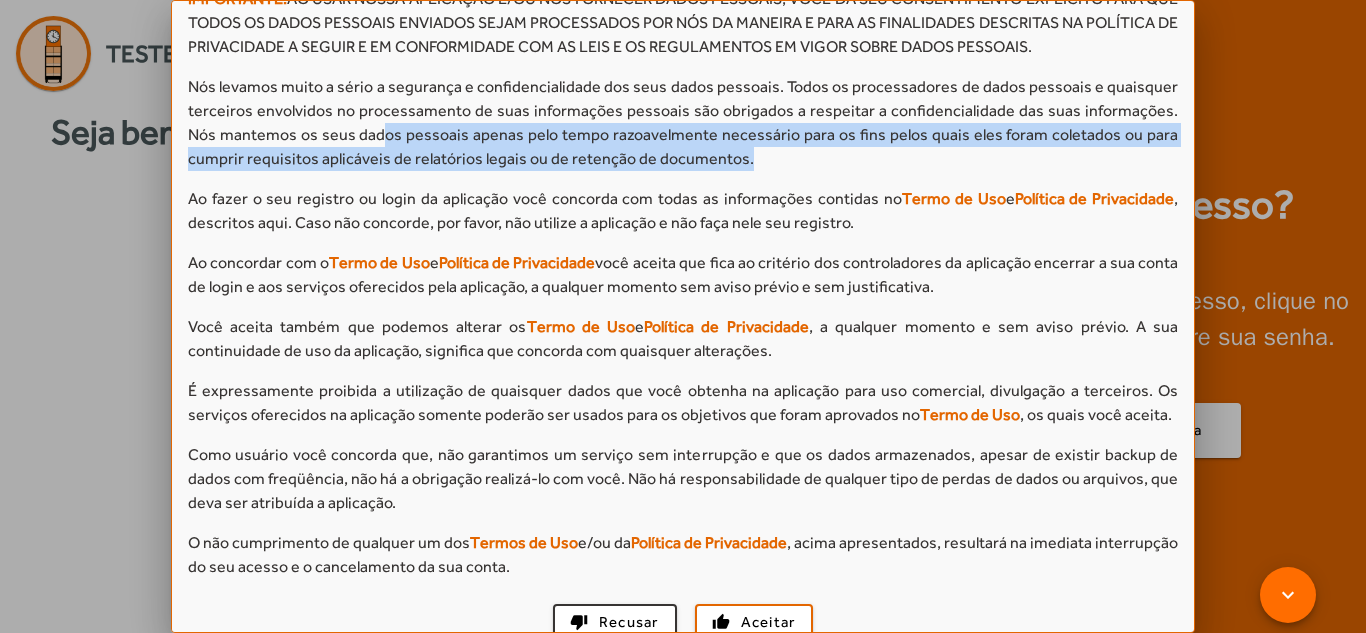 drag, startPoint x: 345, startPoint y: 113, endPoint x: 819, endPoint y: 133, distance: 474.42175 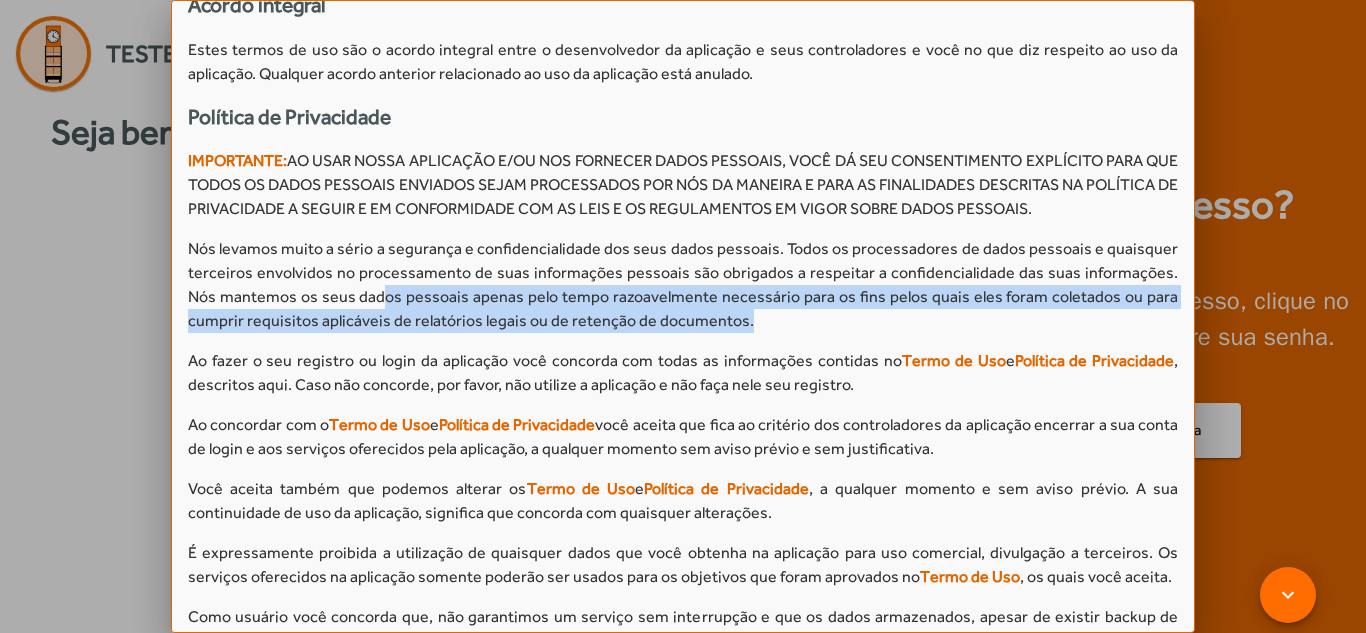 scroll, scrollTop: 1775, scrollLeft: 0, axis: vertical 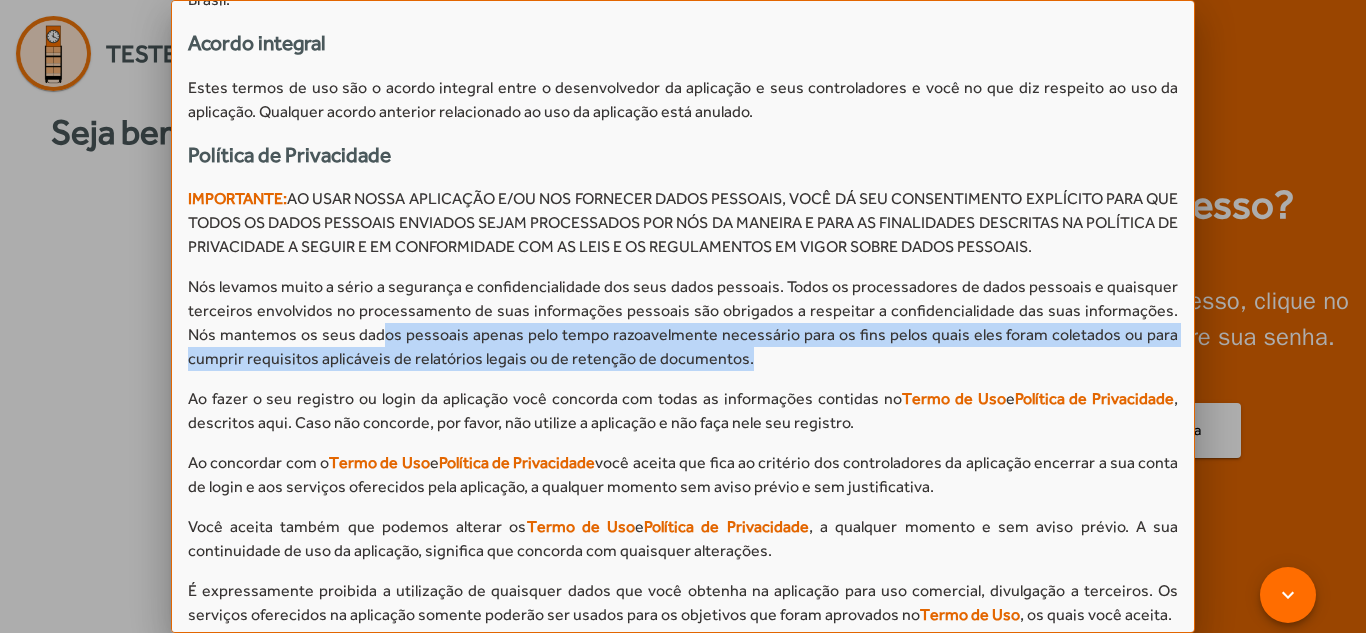 drag, startPoint x: 262, startPoint y: 450, endPoint x: 958, endPoint y: 459, distance: 696.05817 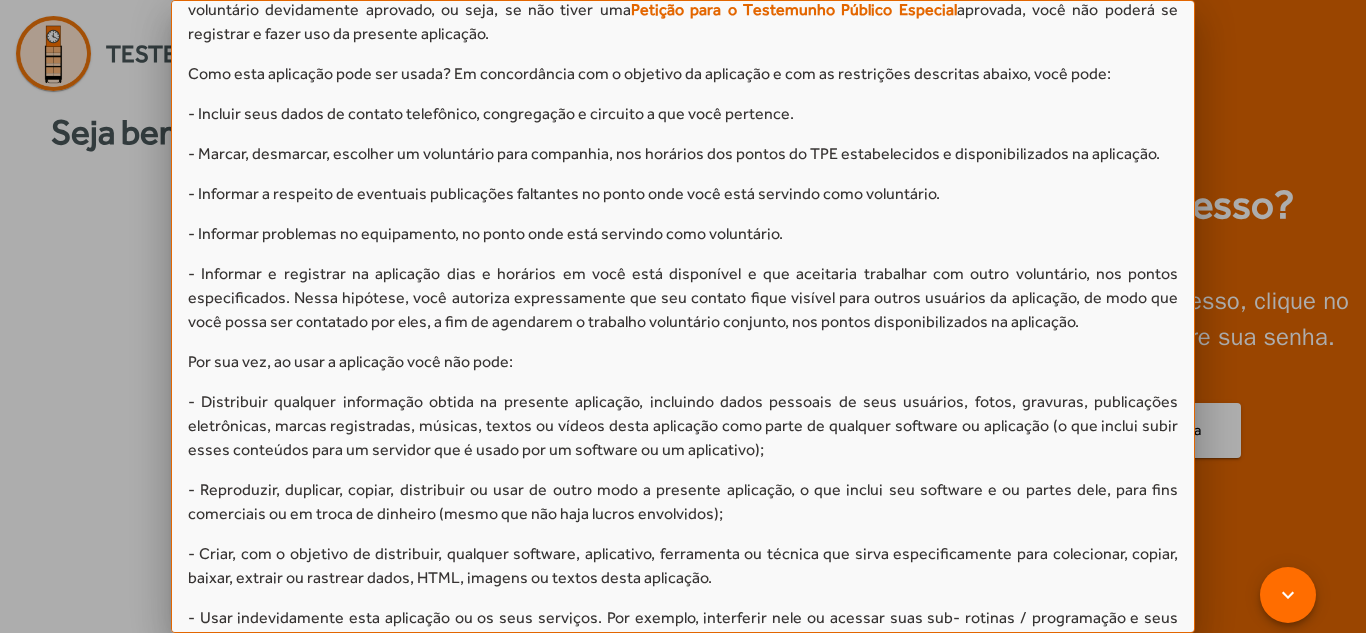 scroll, scrollTop: 0, scrollLeft: 0, axis: both 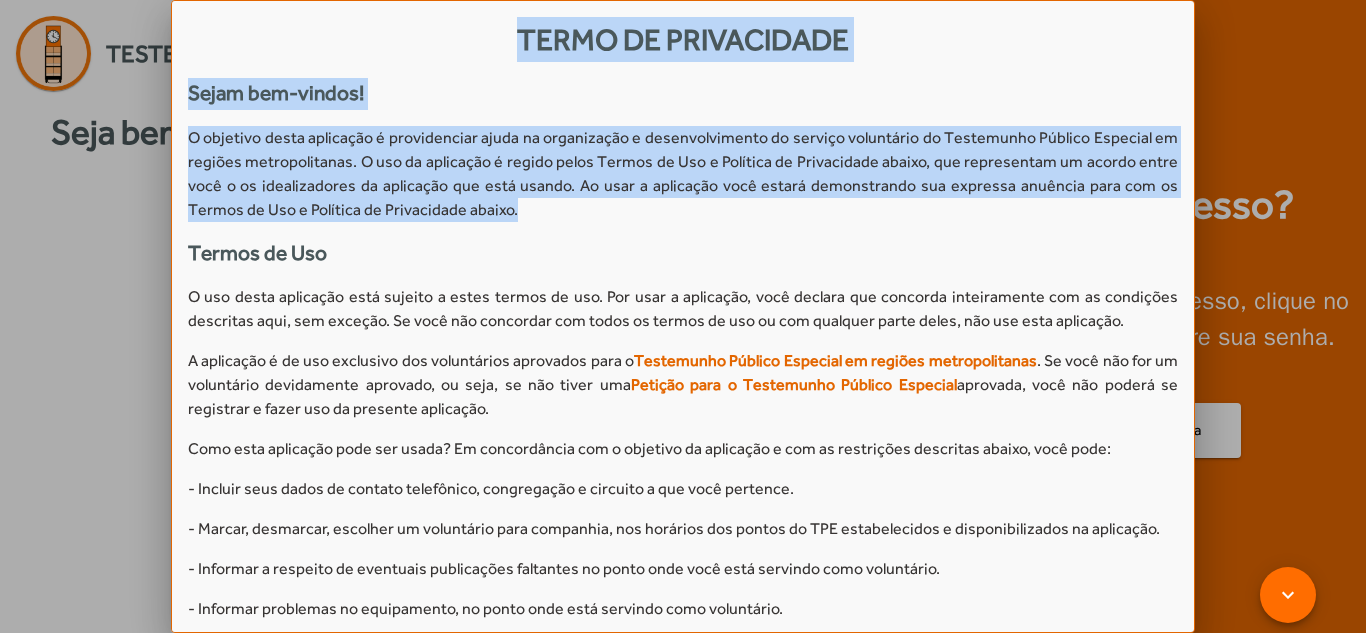 drag, startPoint x: 609, startPoint y: 199, endPoint x: 1282, endPoint y: 265, distance: 676.2285 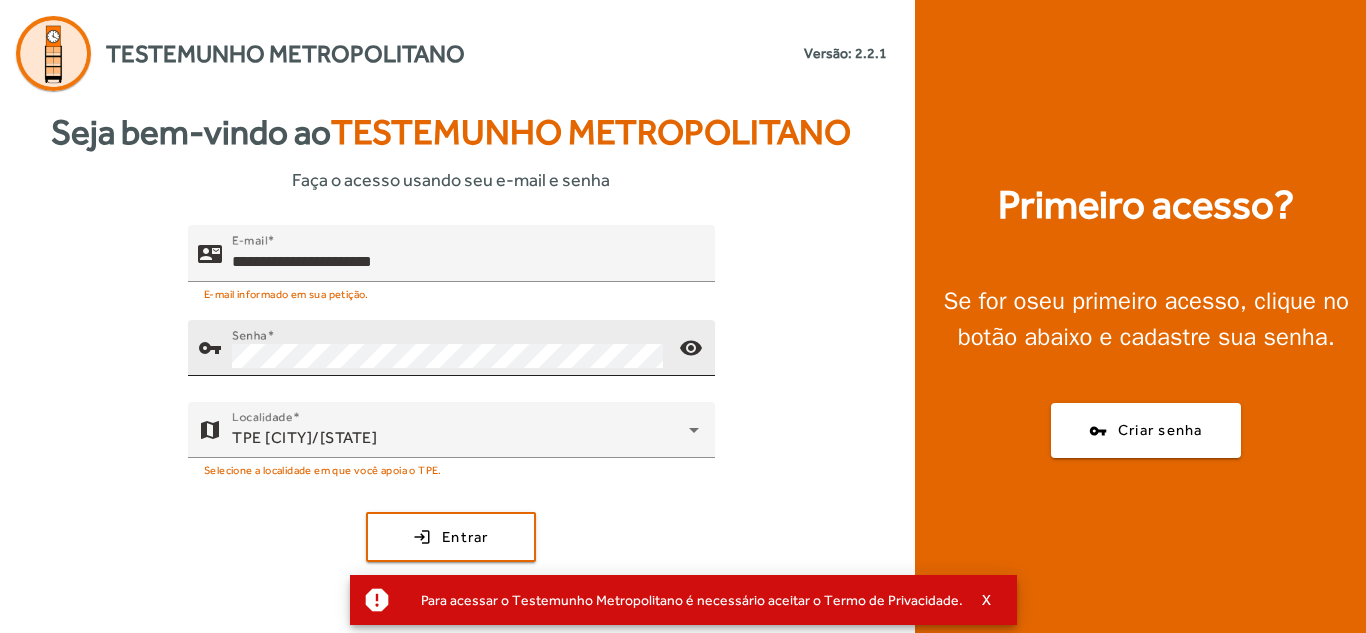 click on "Para acessar o Testemunho Metropolitano é necessário aceitar o Termo de Privacidade." at bounding box center [684, 600] 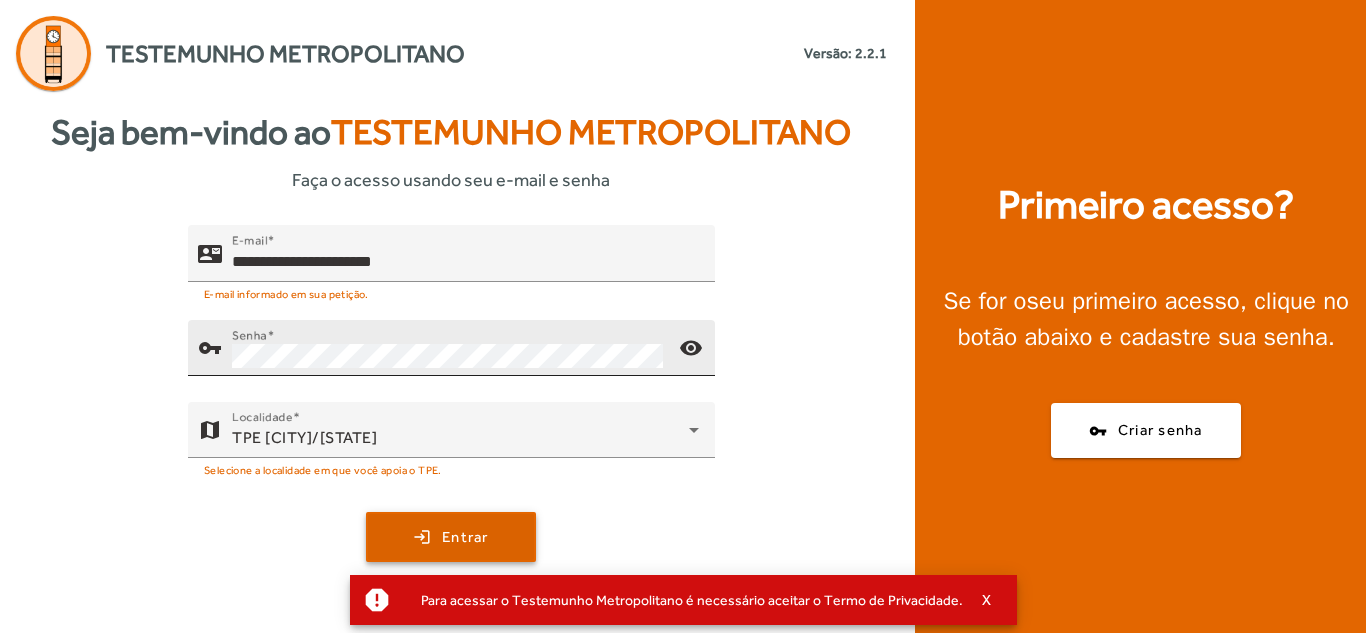 click 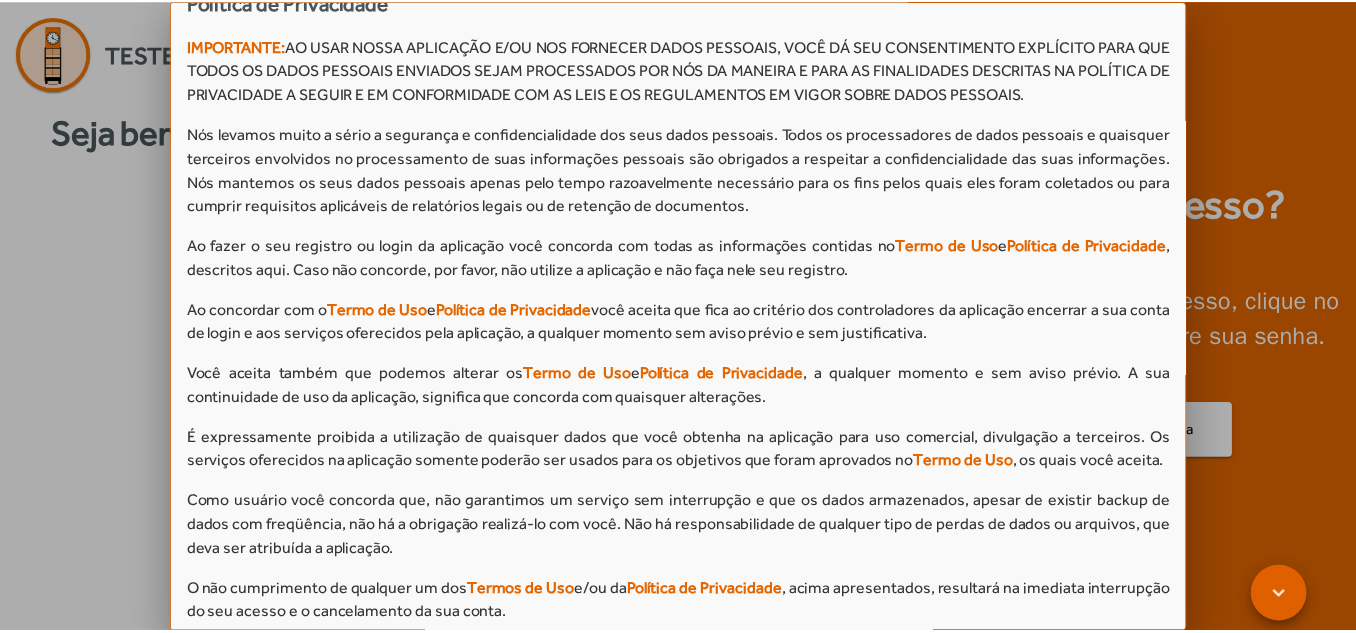 scroll, scrollTop: 1975, scrollLeft: 0, axis: vertical 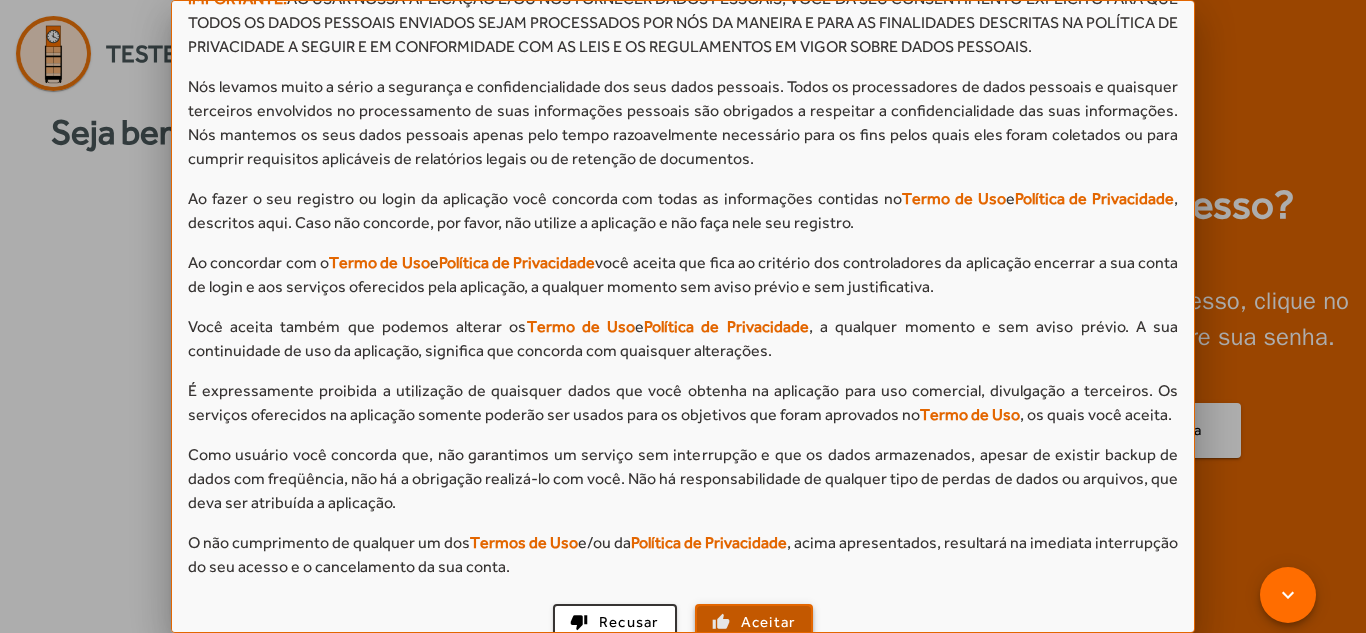 click on "Aceitar" at bounding box center (768, 622) 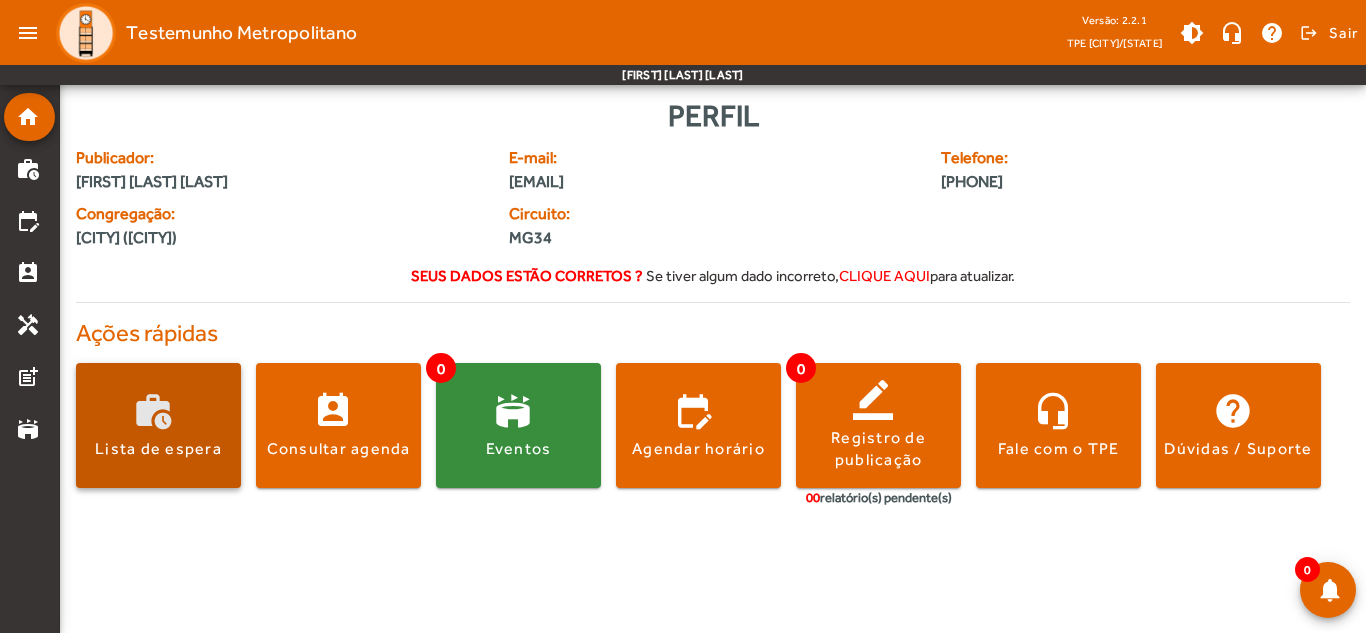 click 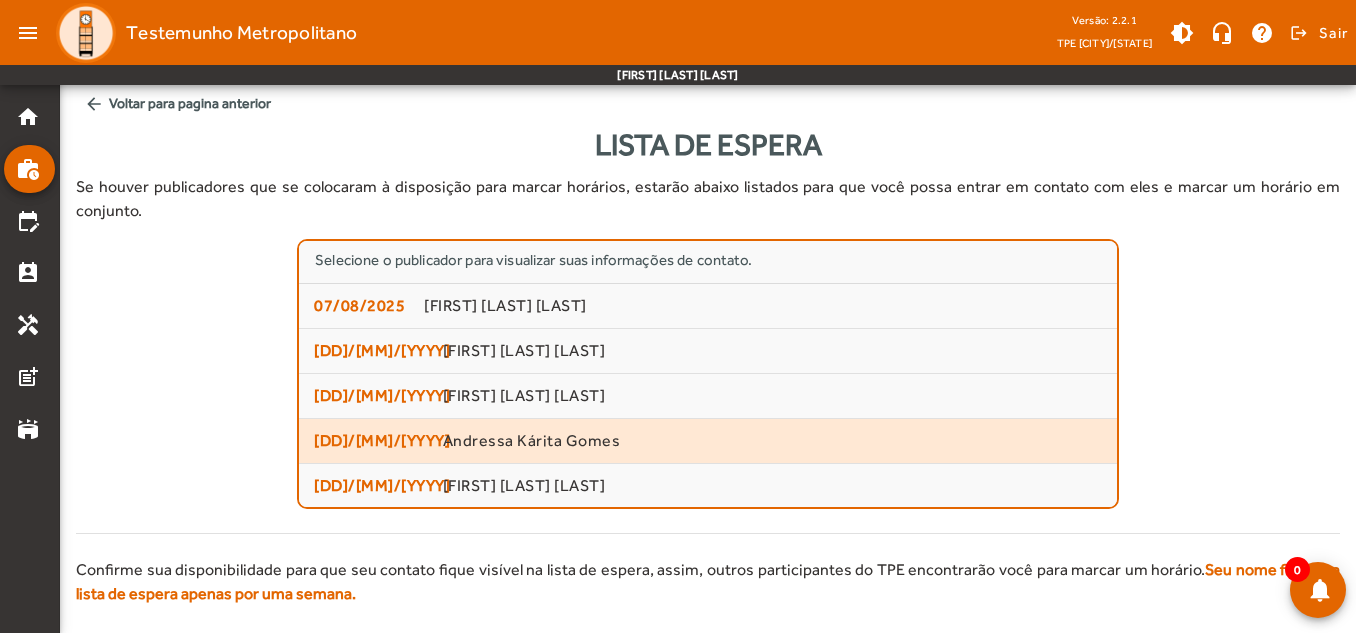 scroll, scrollTop: 2, scrollLeft: 0, axis: vertical 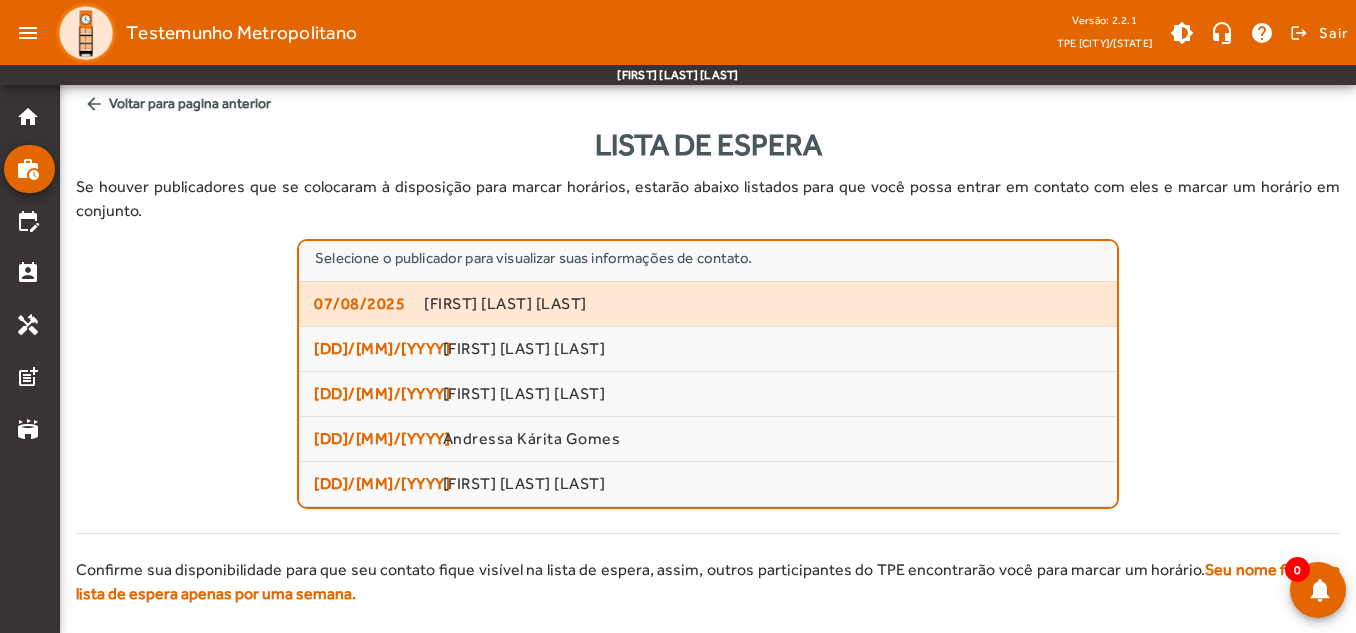 click on "07/08/2025" 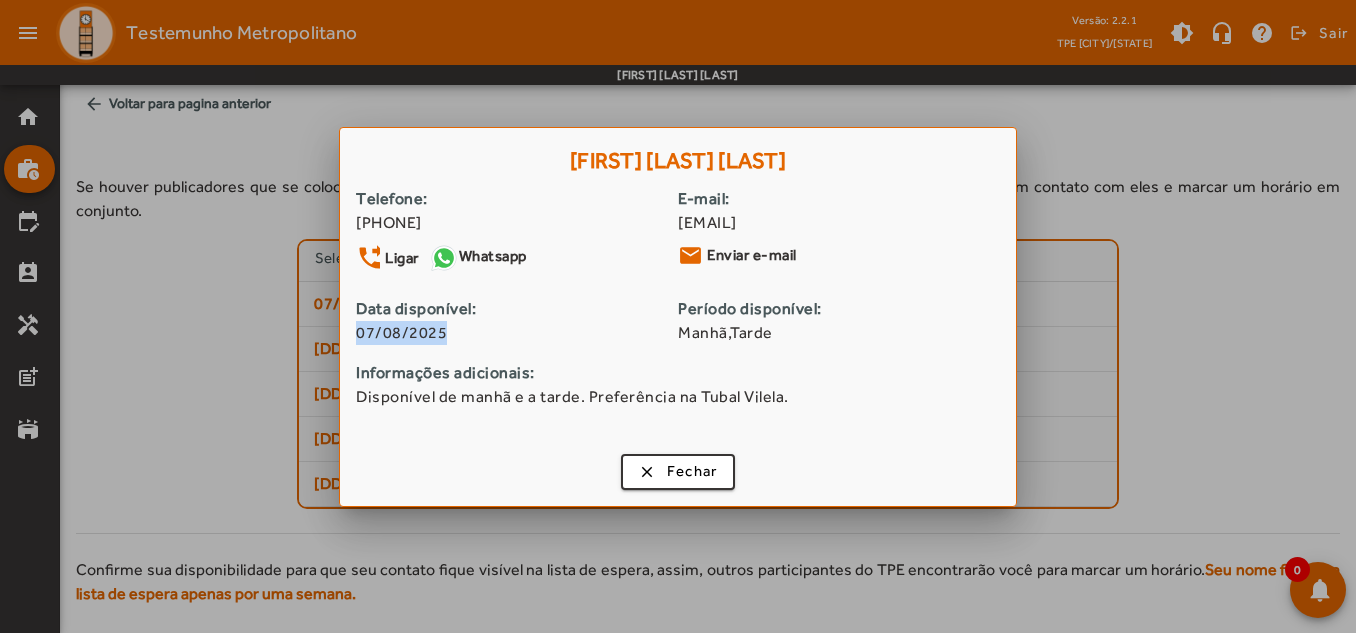 drag, startPoint x: 355, startPoint y: 338, endPoint x: 522, endPoint y: 330, distance: 167.19151 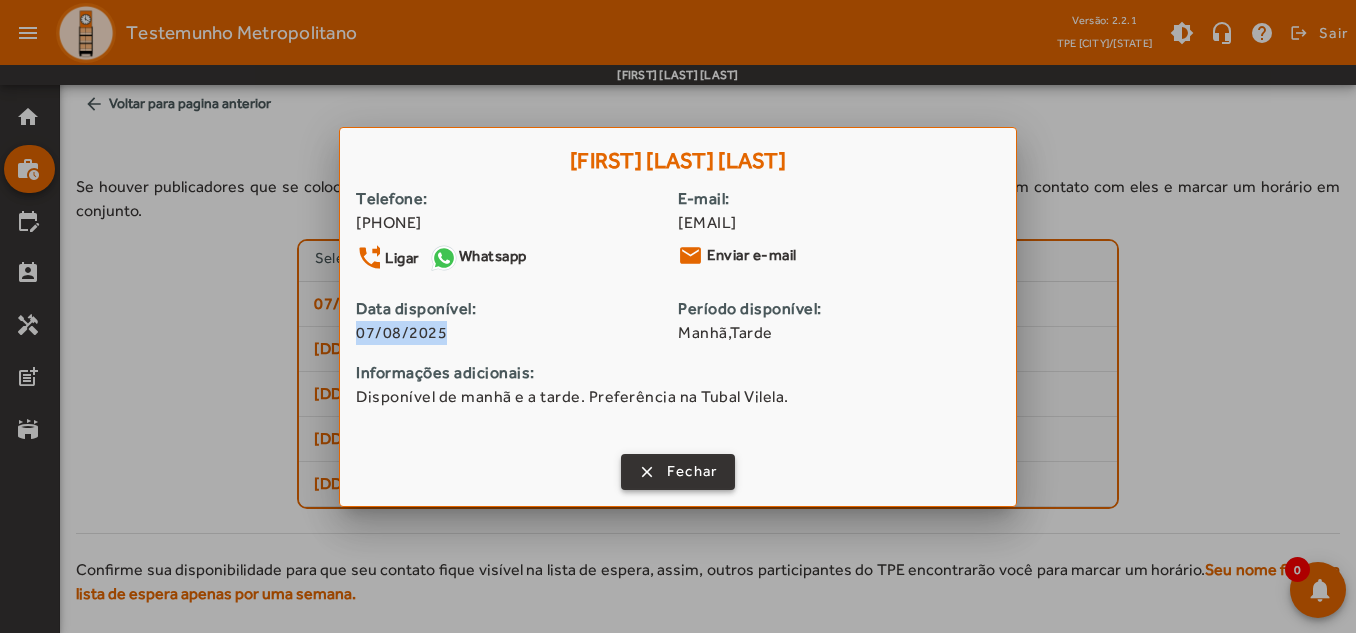 click on "Fechar" at bounding box center [692, 471] 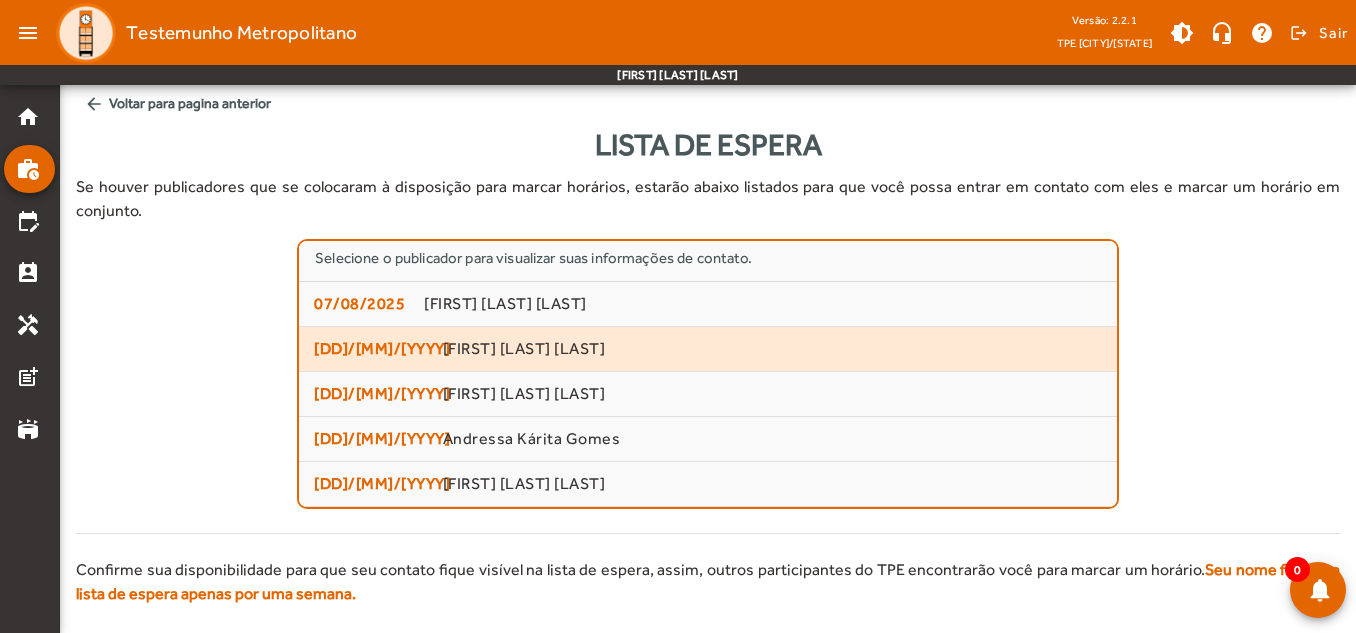 click on "[DD]/[MM]/[YYYY]" 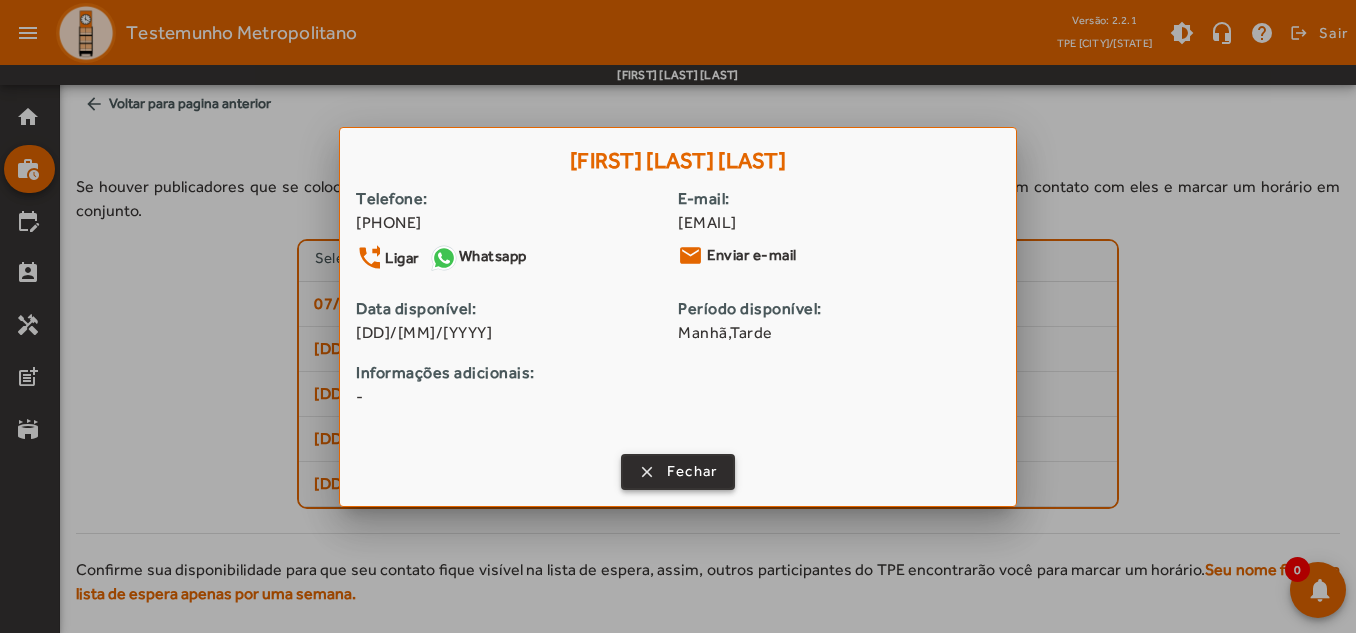 click at bounding box center [678, 472] 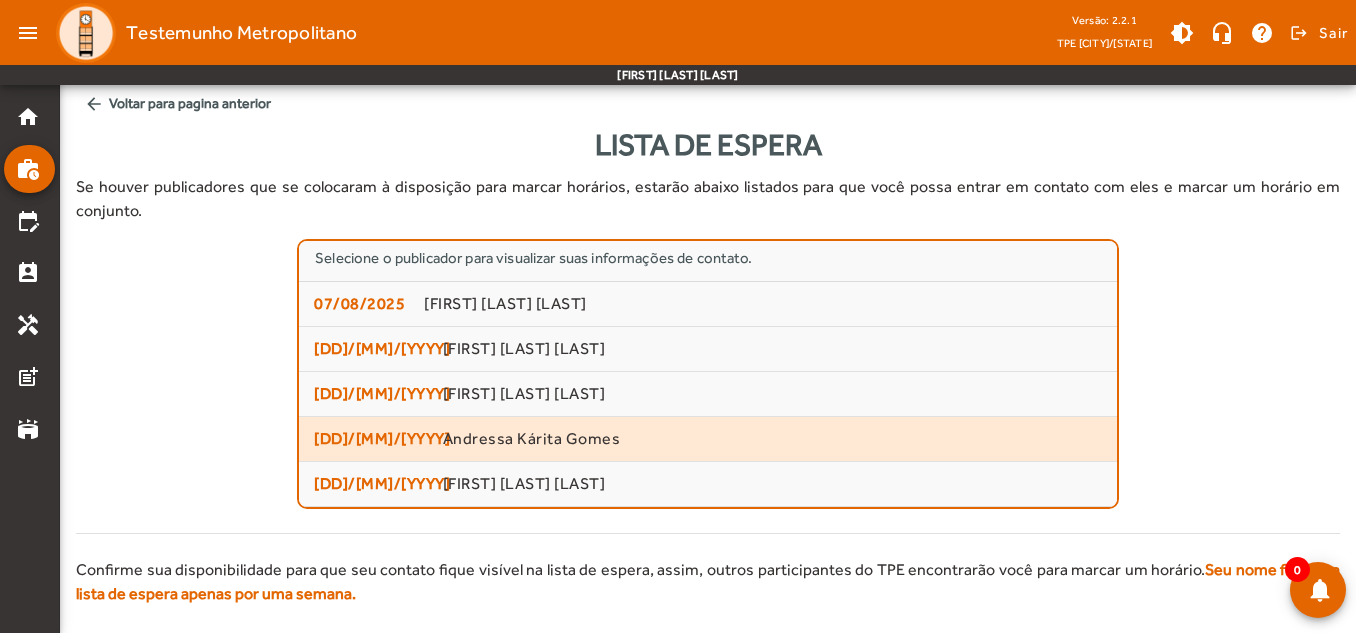 click on "[DD]/[MM]/[YYYY]" 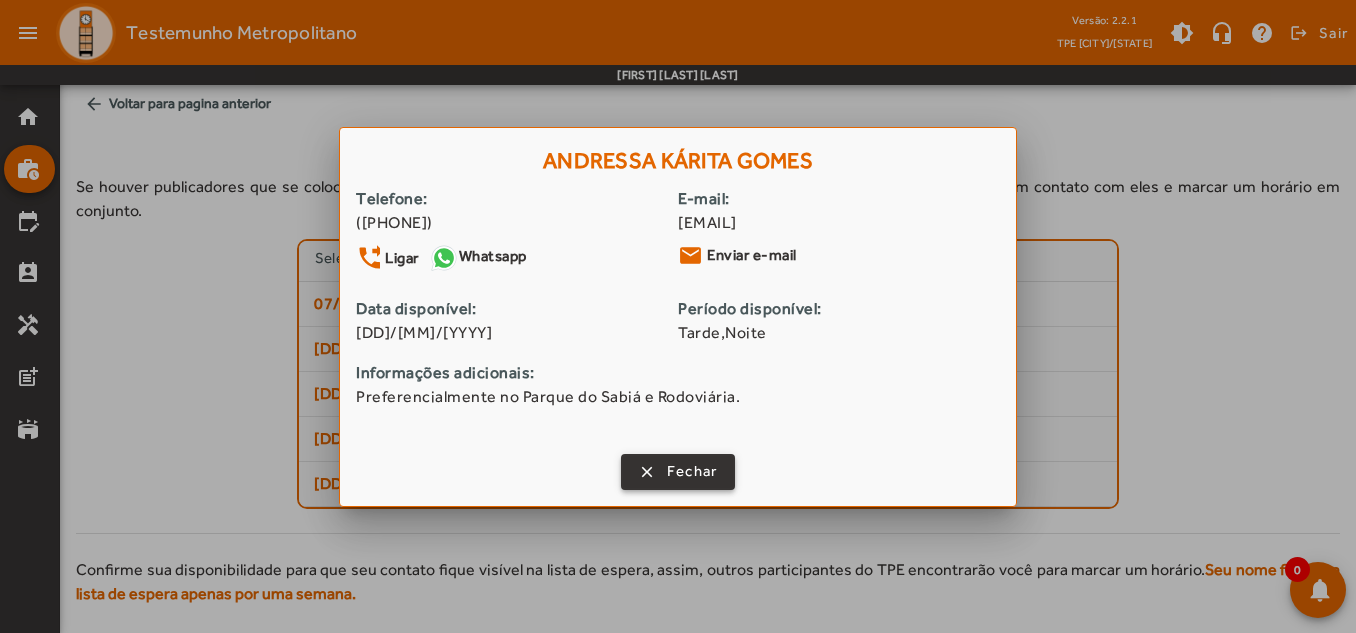 click at bounding box center (678, 472) 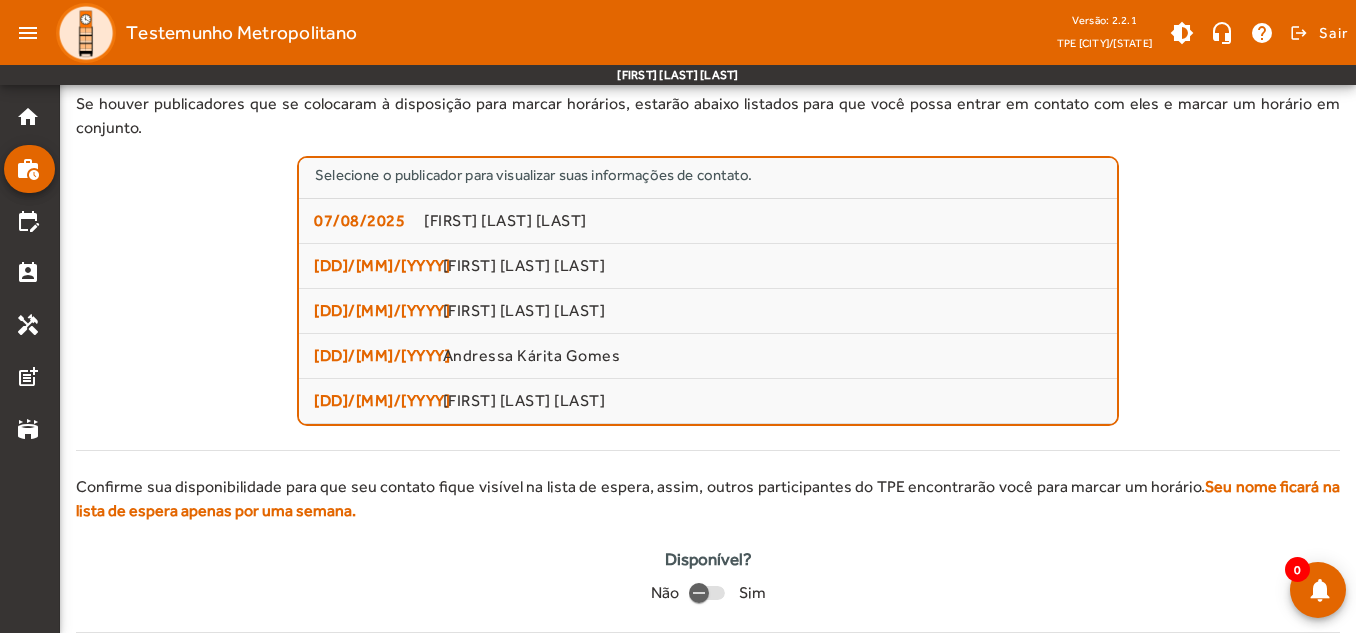 scroll, scrollTop: 0, scrollLeft: 0, axis: both 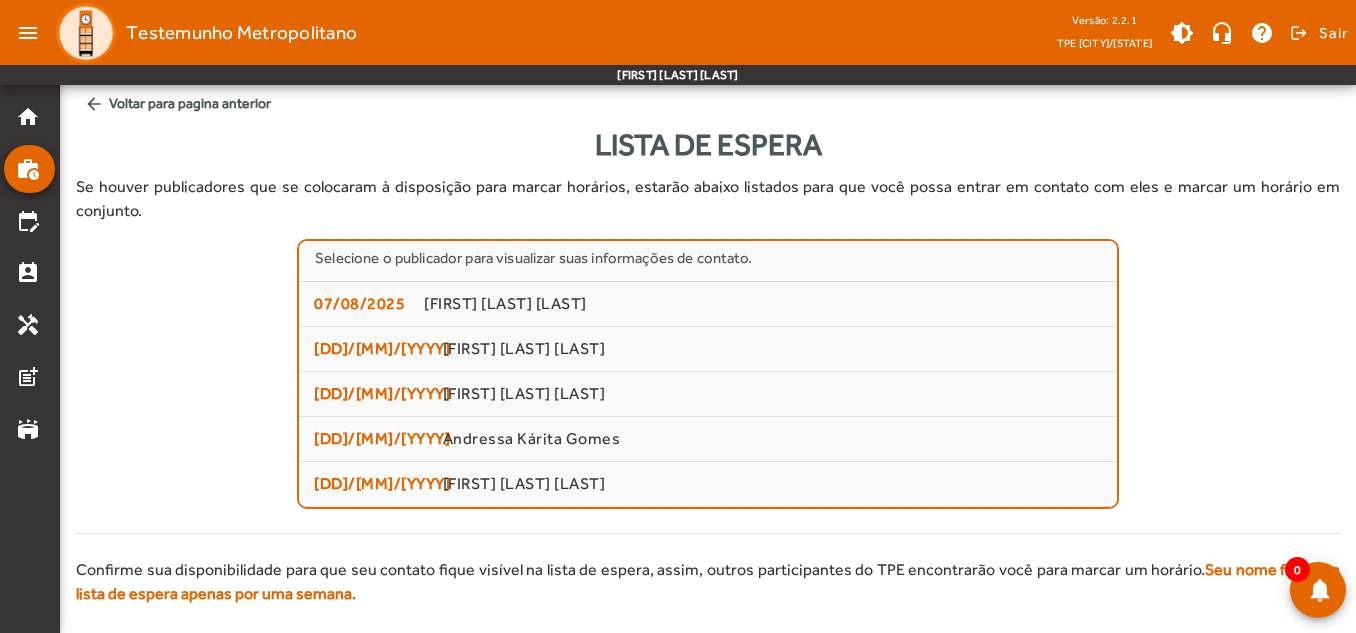 drag, startPoint x: 473, startPoint y: 185, endPoint x: 1354, endPoint y: 195, distance: 881.05676 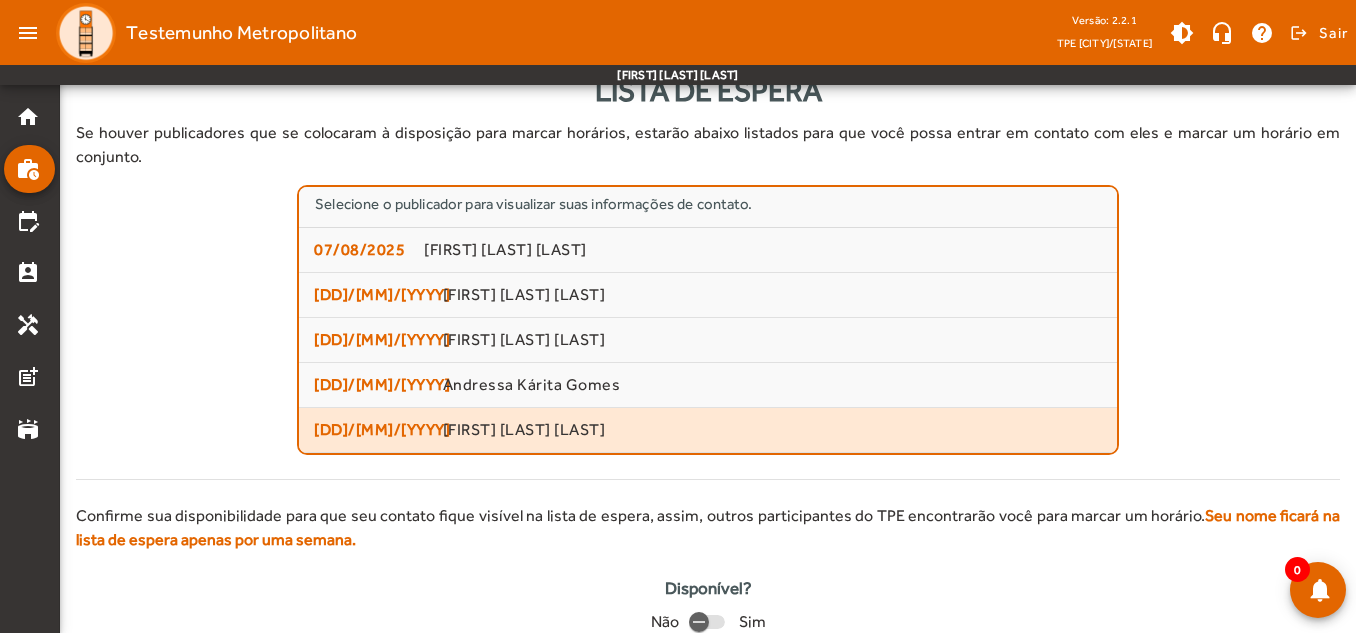 scroll, scrollTop: 83, scrollLeft: 0, axis: vertical 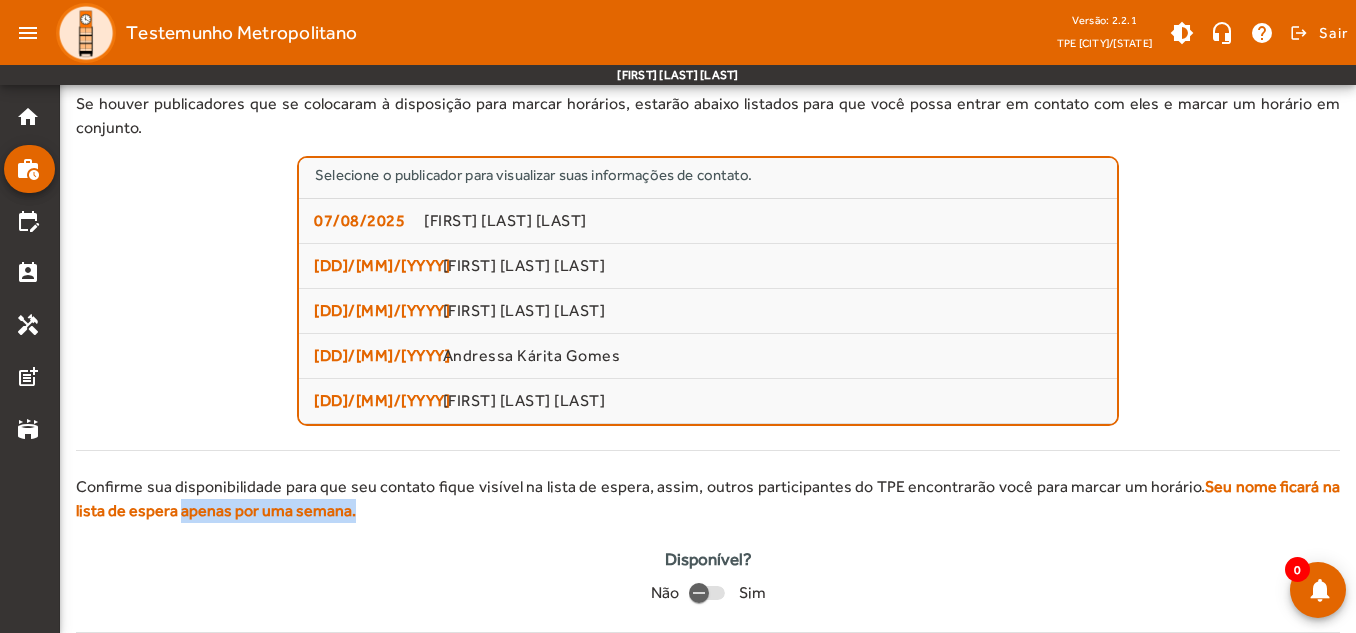 drag, startPoint x: 145, startPoint y: 486, endPoint x: 389, endPoint y: 492, distance: 244.07376 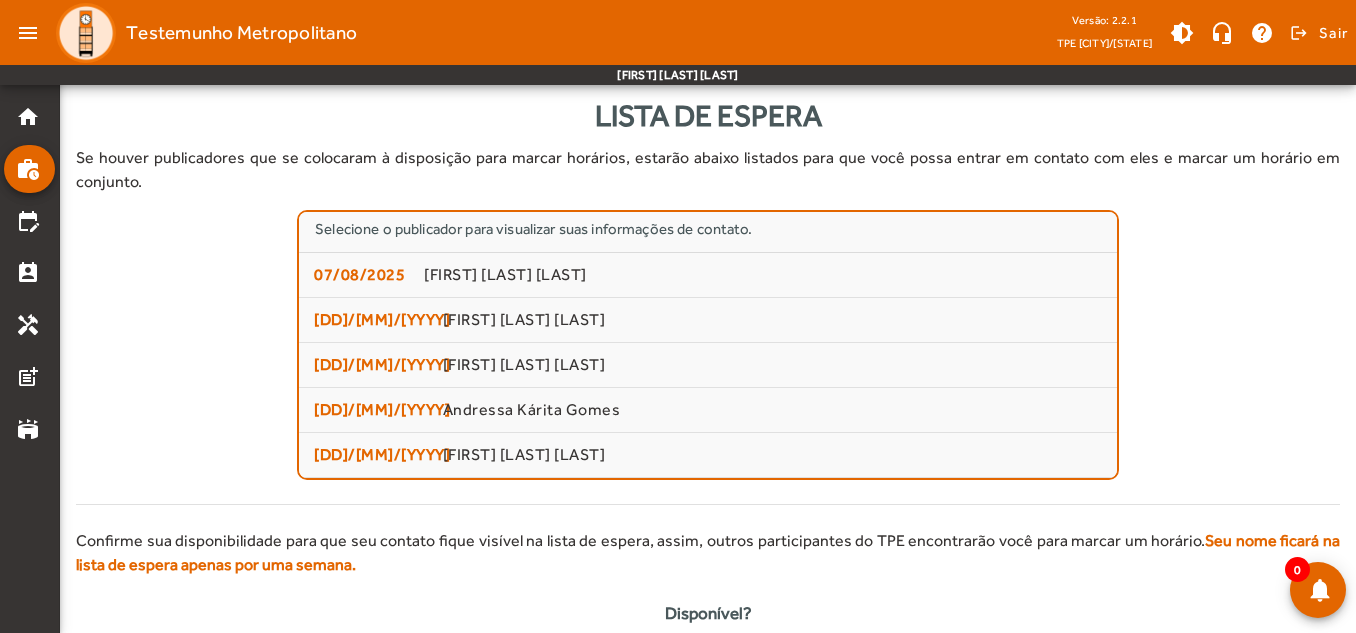 scroll, scrollTop: 0, scrollLeft: 0, axis: both 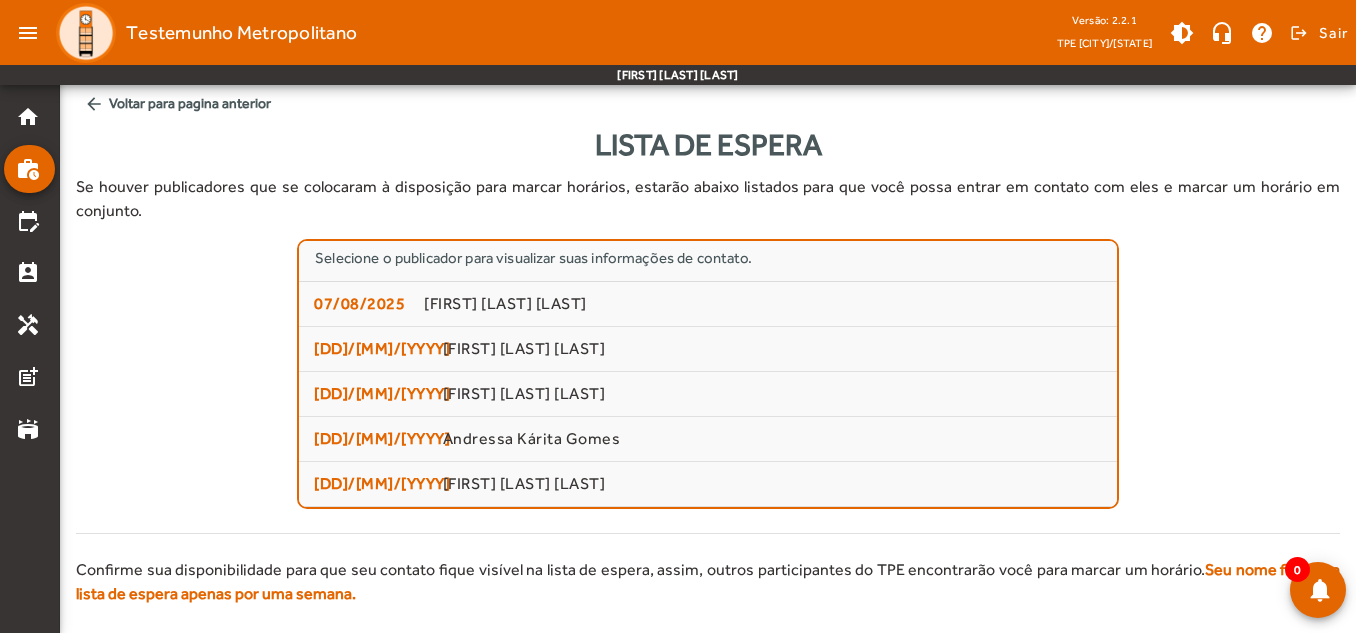 click on "arrow_back" 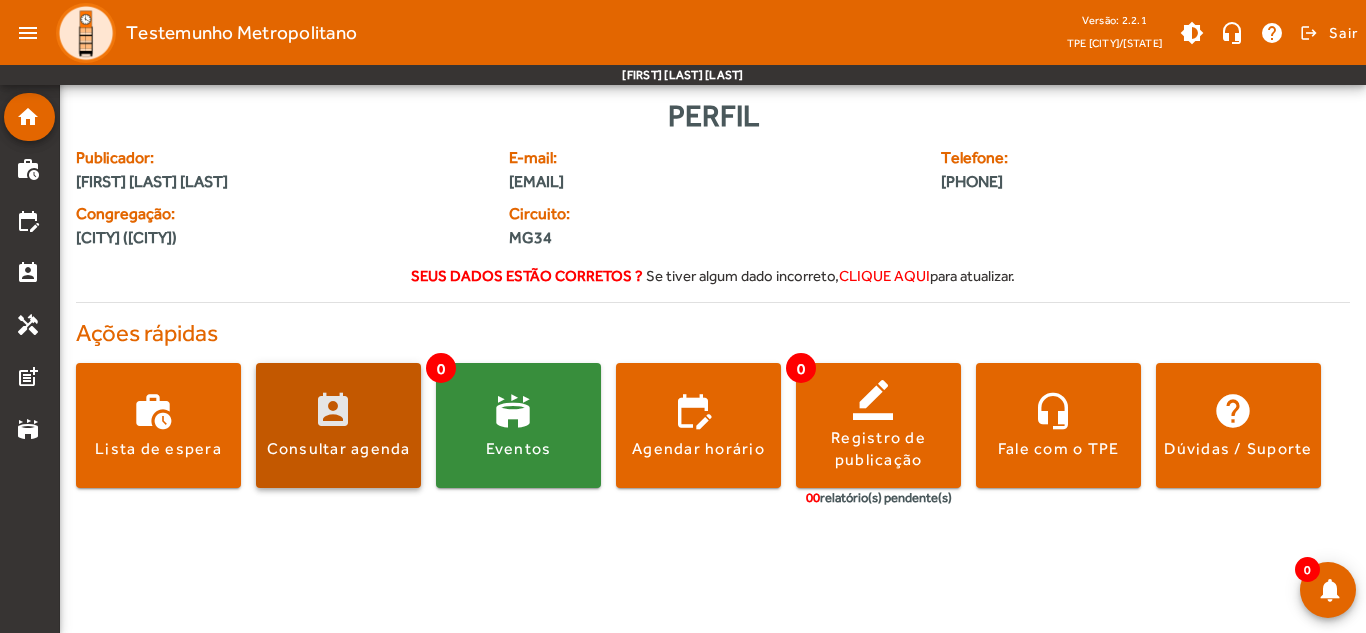 click on "Consultar agenda" 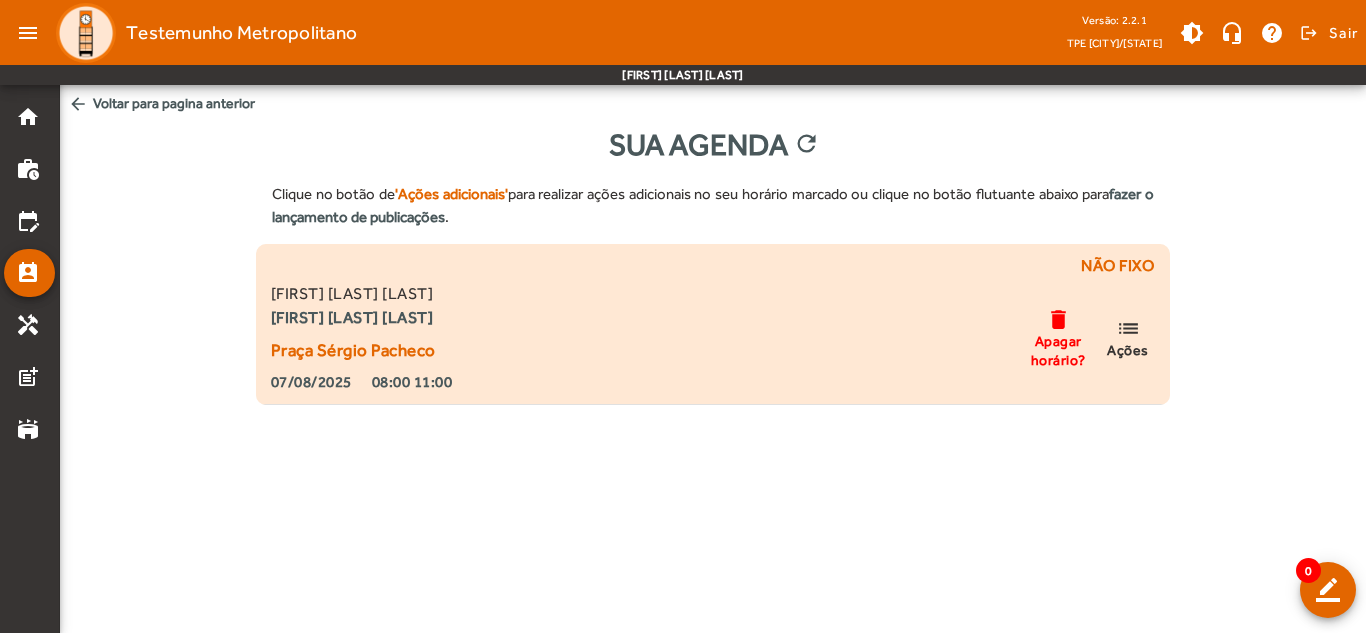 click on "list  Ações" 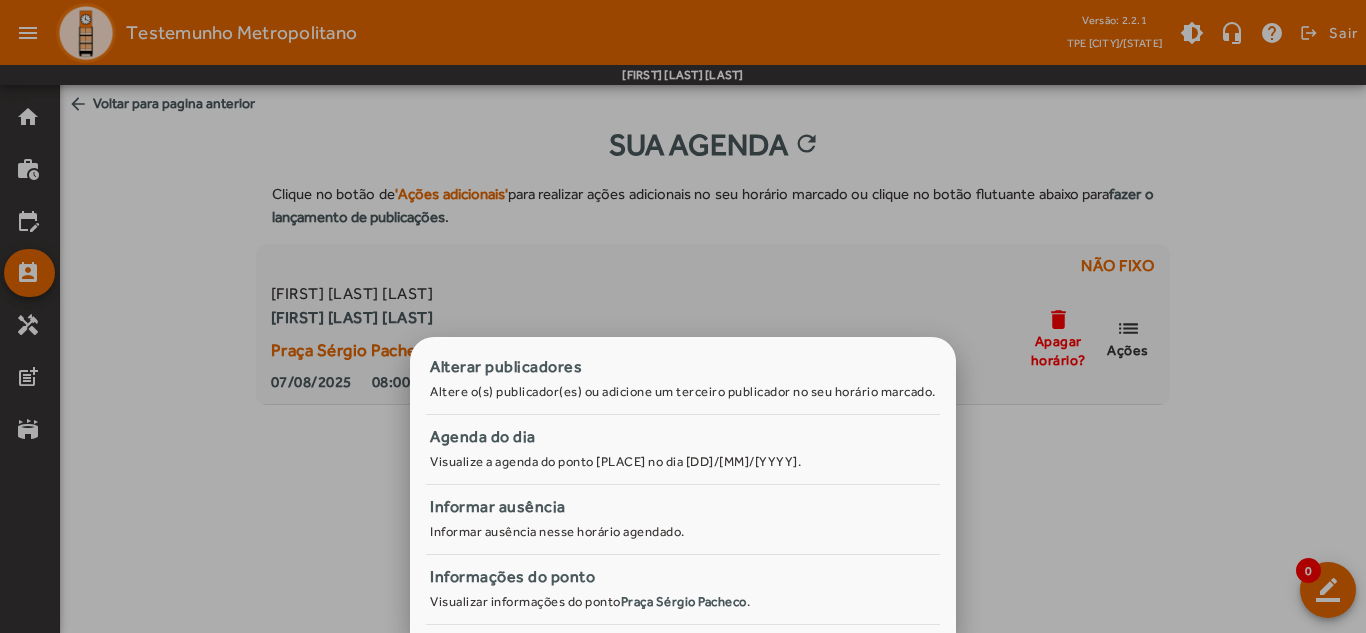 click at bounding box center (683, 316) 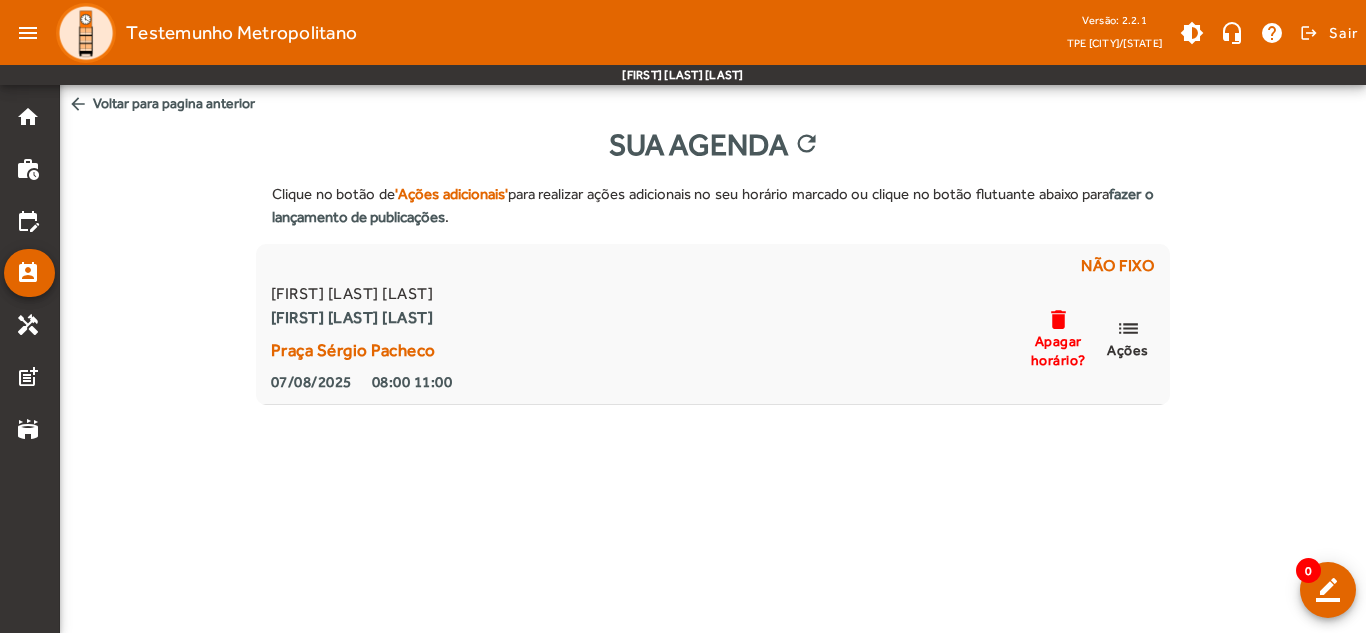 click on "arrow_back  Voltar para pagina anterior" 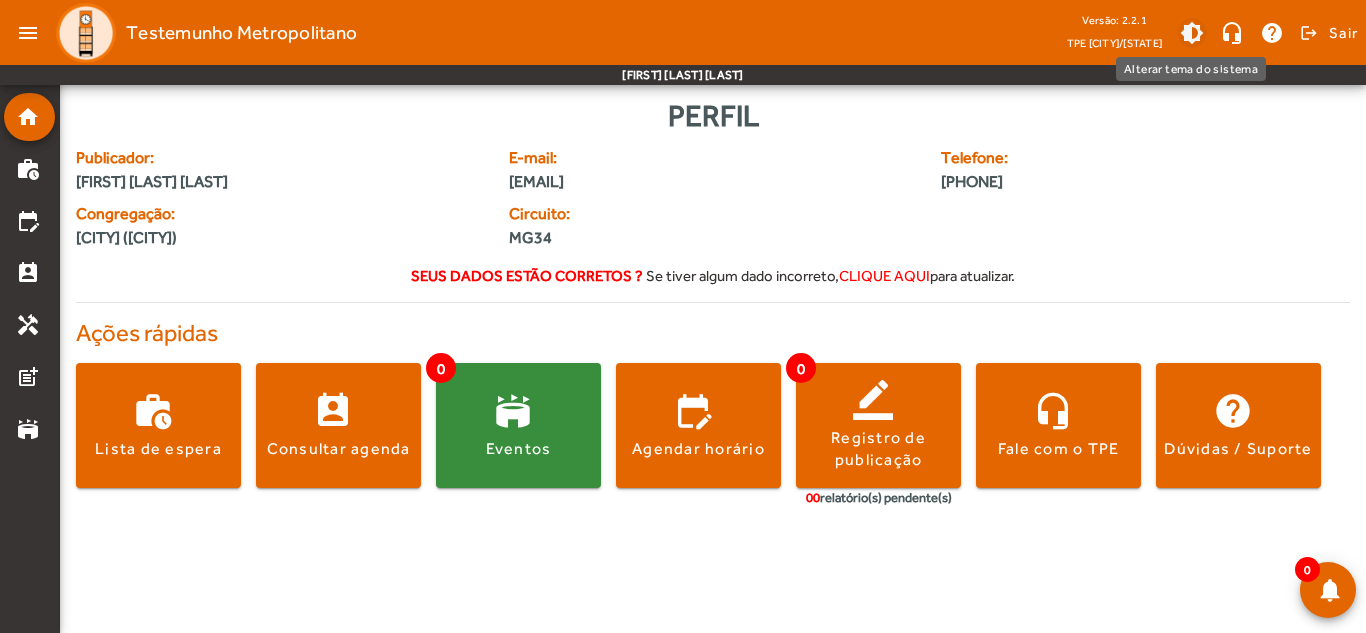 click 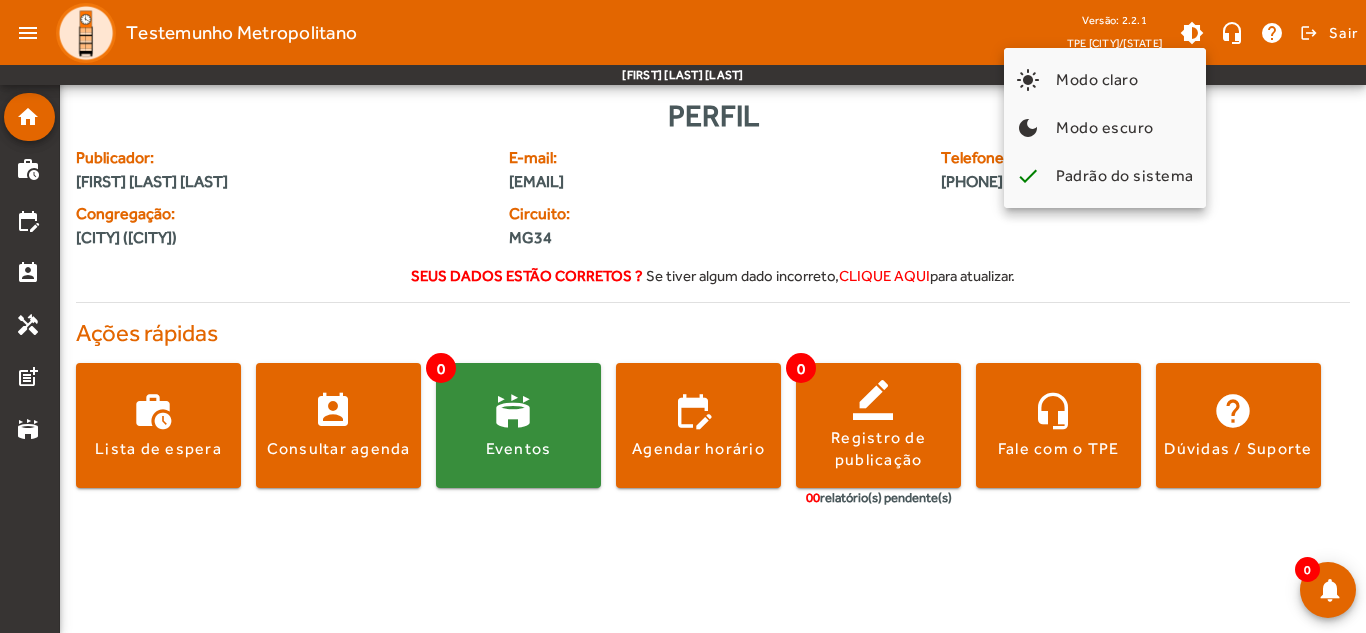 click at bounding box center (683, 316) 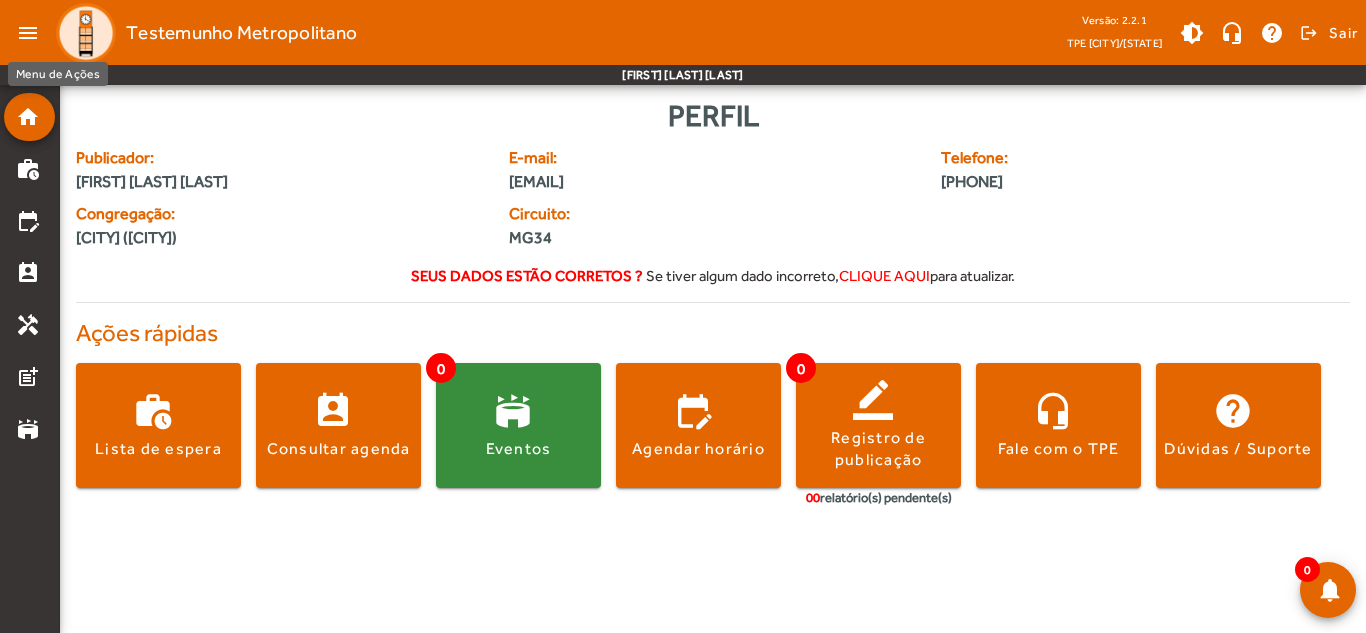 click on "menu" 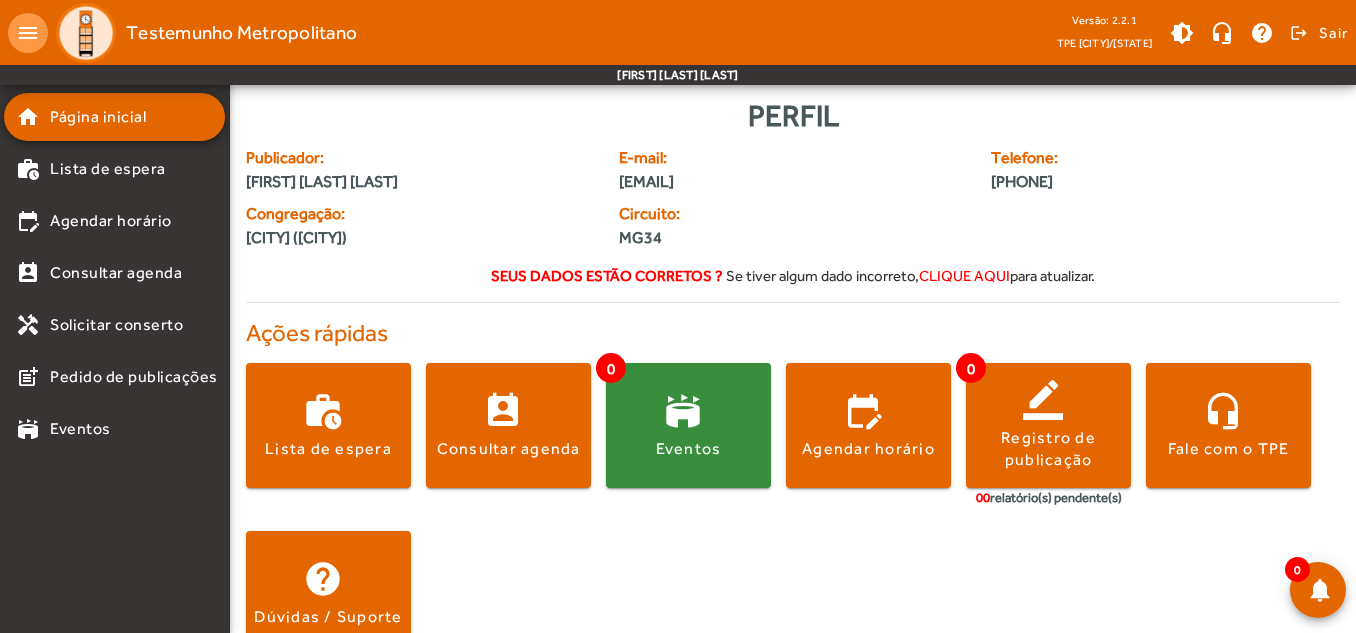 click on "work_history Lista de espera perm_contact_calendar Consultar agenda 0 stadium Eventos edit_calendar Agendar horário 0 border_color Registro de publicação 00 relatório(s) pendente(s) headset_mic Fale com o [TPE] help Dúvidas / Suporte" 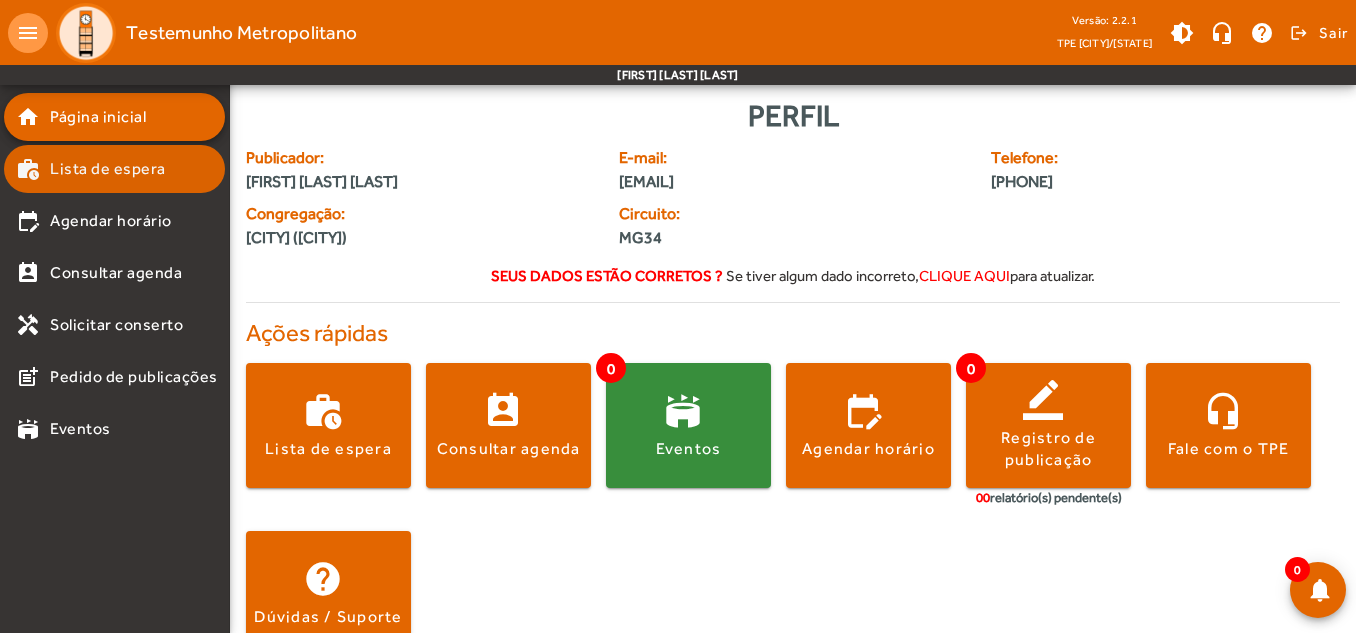 click on "Lista de espera" 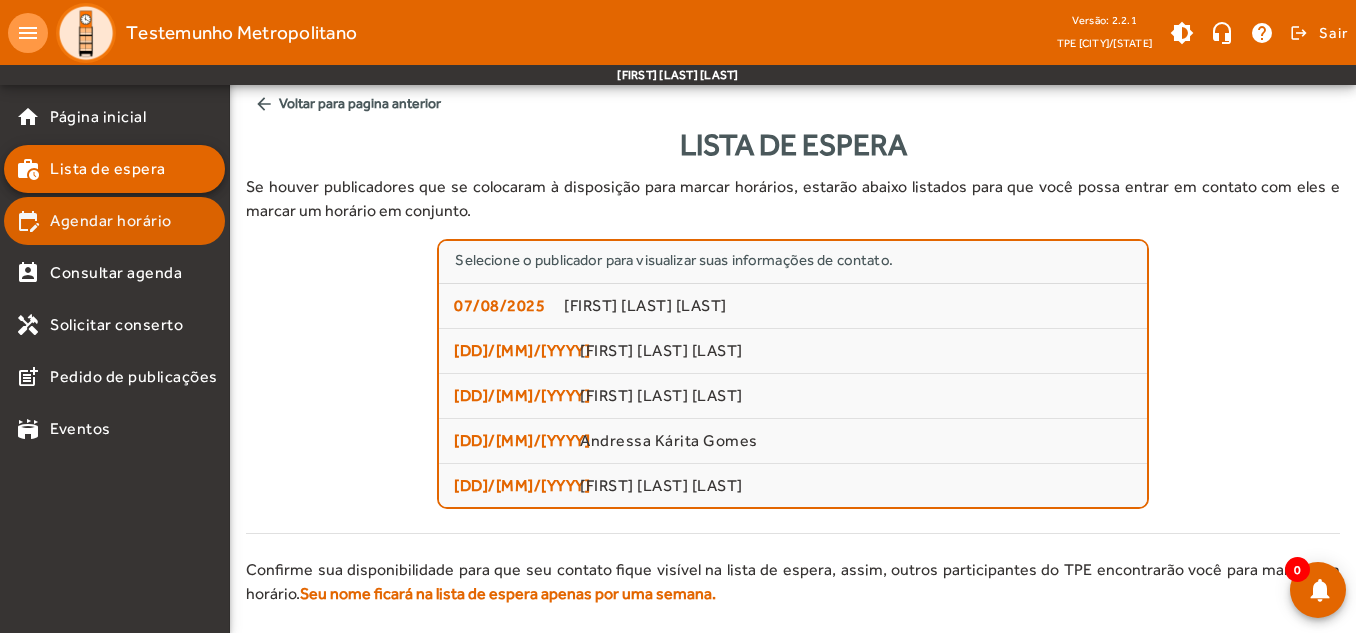 click on "Agendar horário" 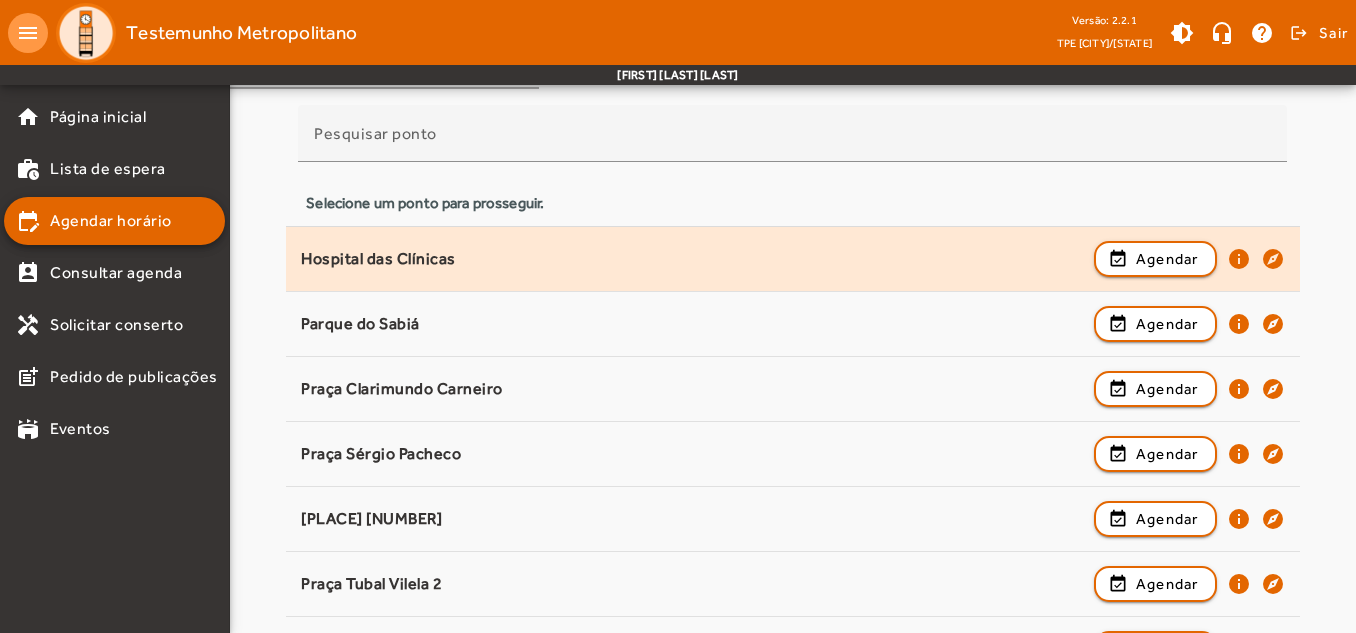 scroll, scrollTop: 200, scrollLeft: 0, axis: vertical 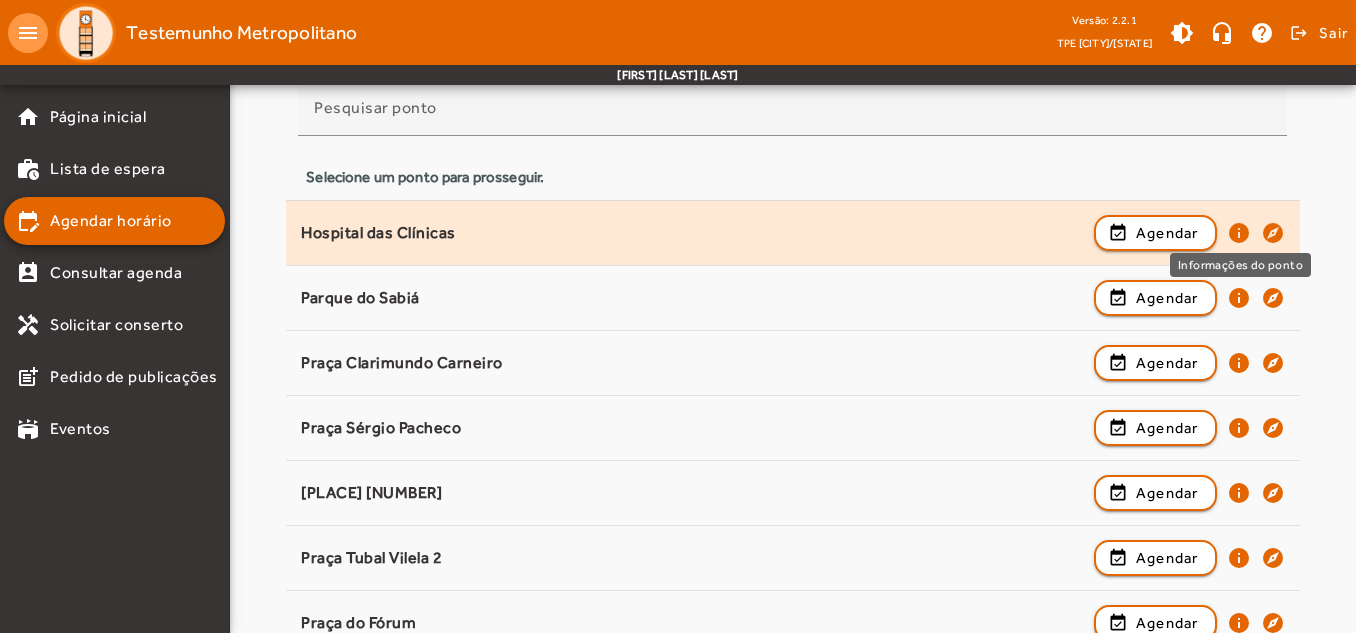 click on "info" at bounding box center [1239, 298] 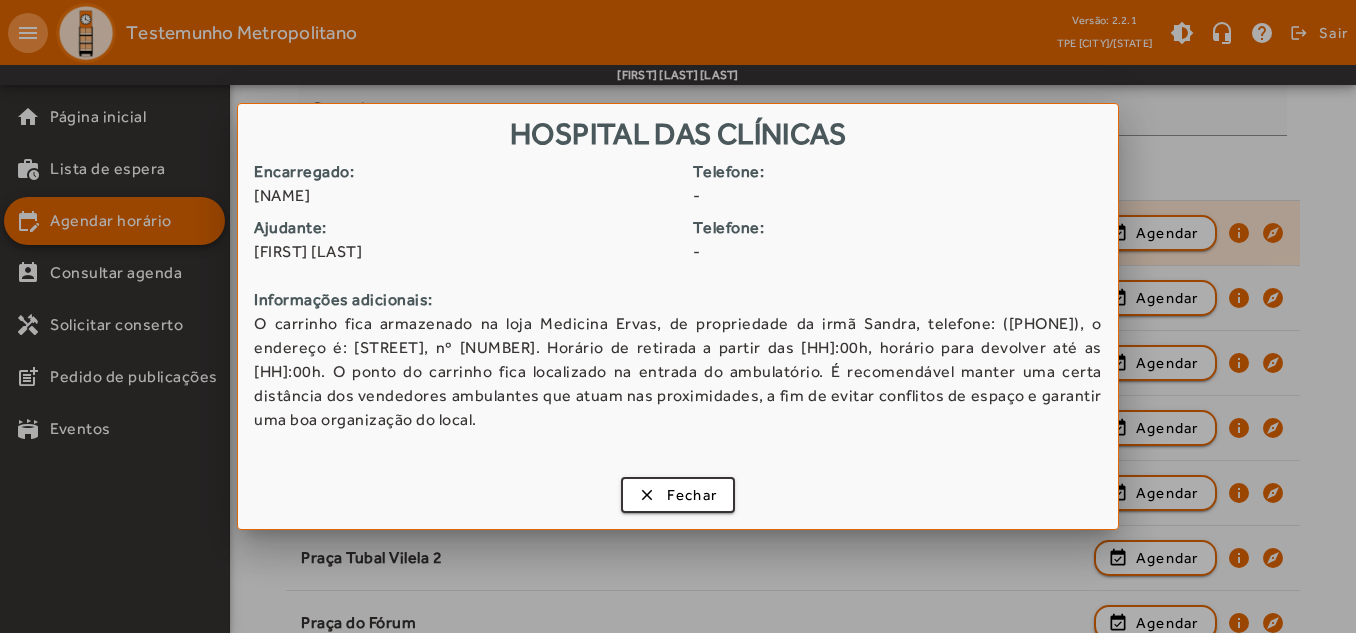 scroll, scrollTop: 0, scrollLeft: 0, axis: both 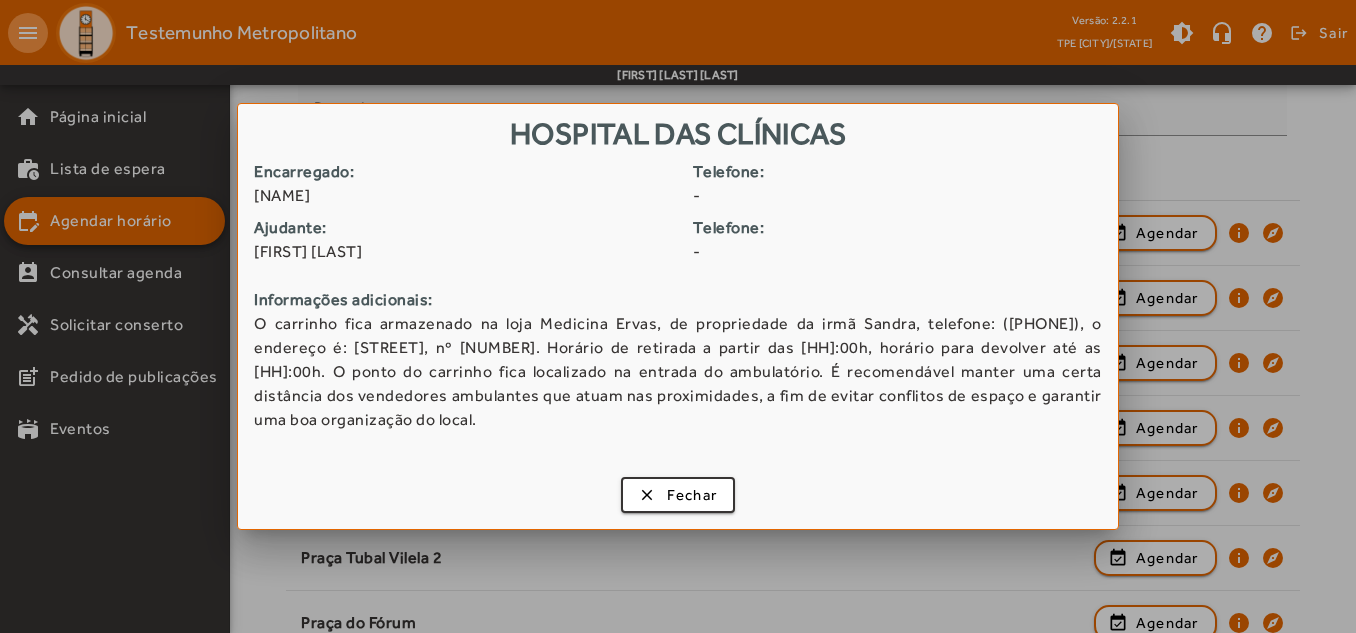 drag, startPoint x: 374, startPoint y: 375, endPoint x: 771, endPoint y: 381, distance: 397.04535 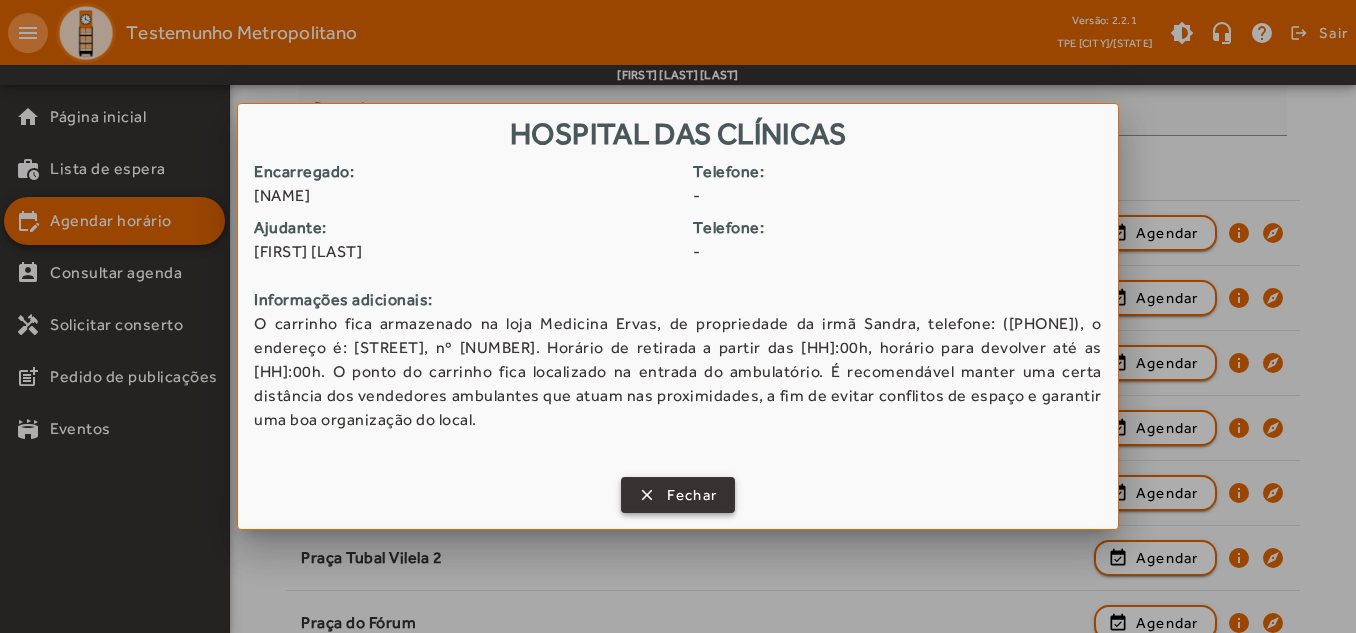 click at bounding box center [678, 495] 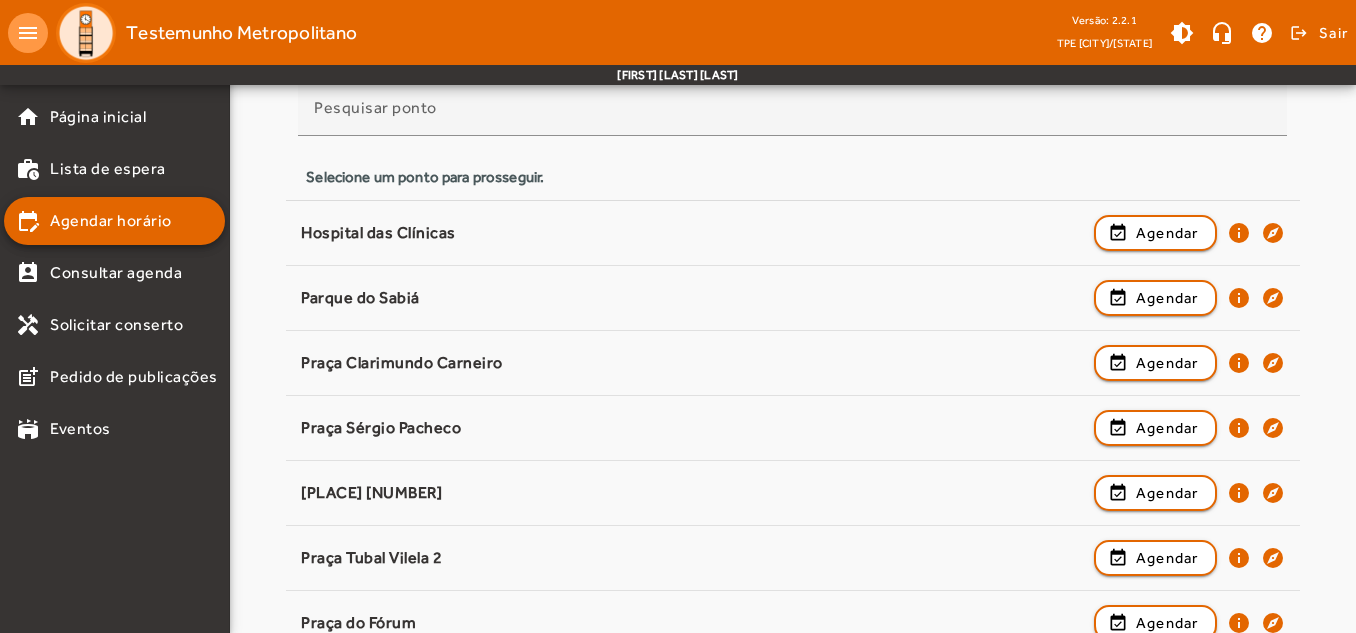 scroll, scrollTop: 200, scrollLeft: 0, axis: vertical 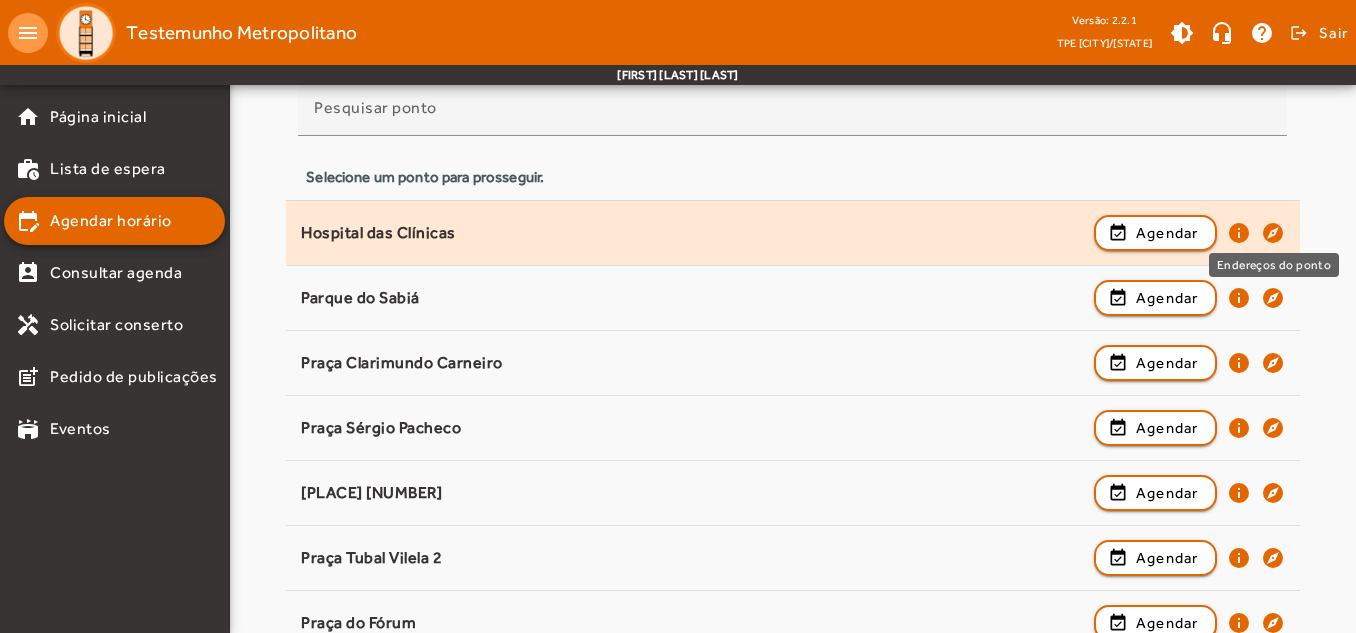 click on "explore" at bounding box center [1273, 298] 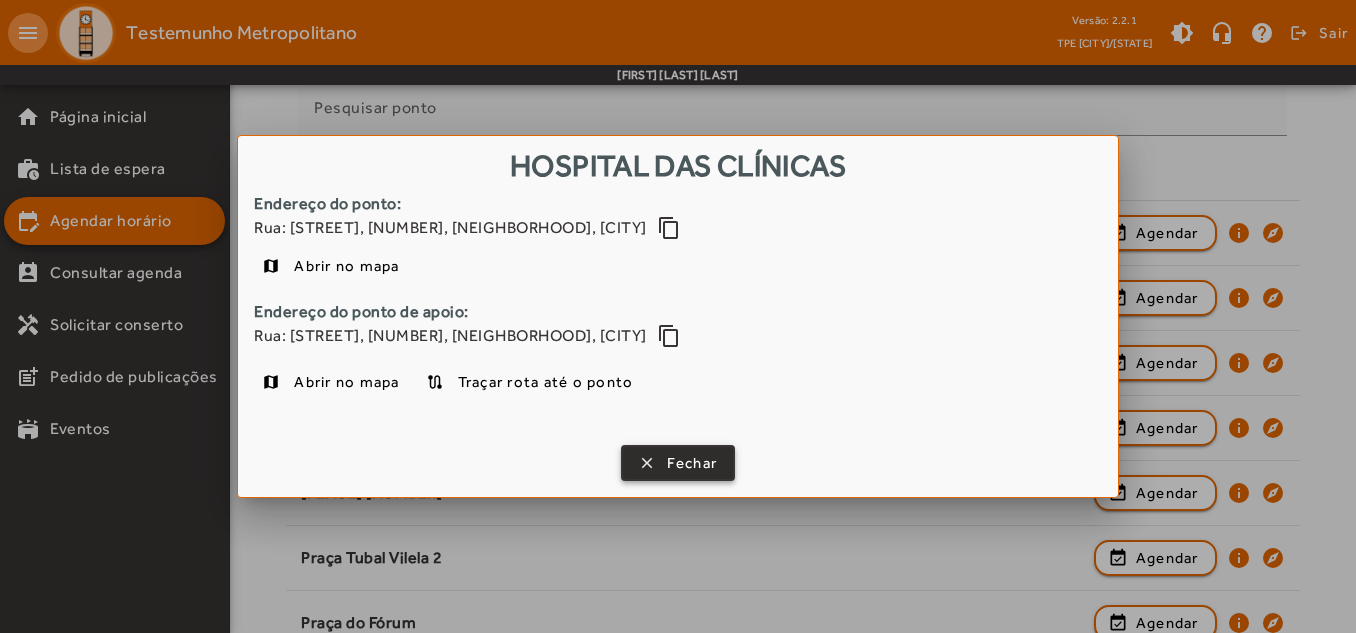 click on "clear  Fechar" at bounding box center (678, 463) 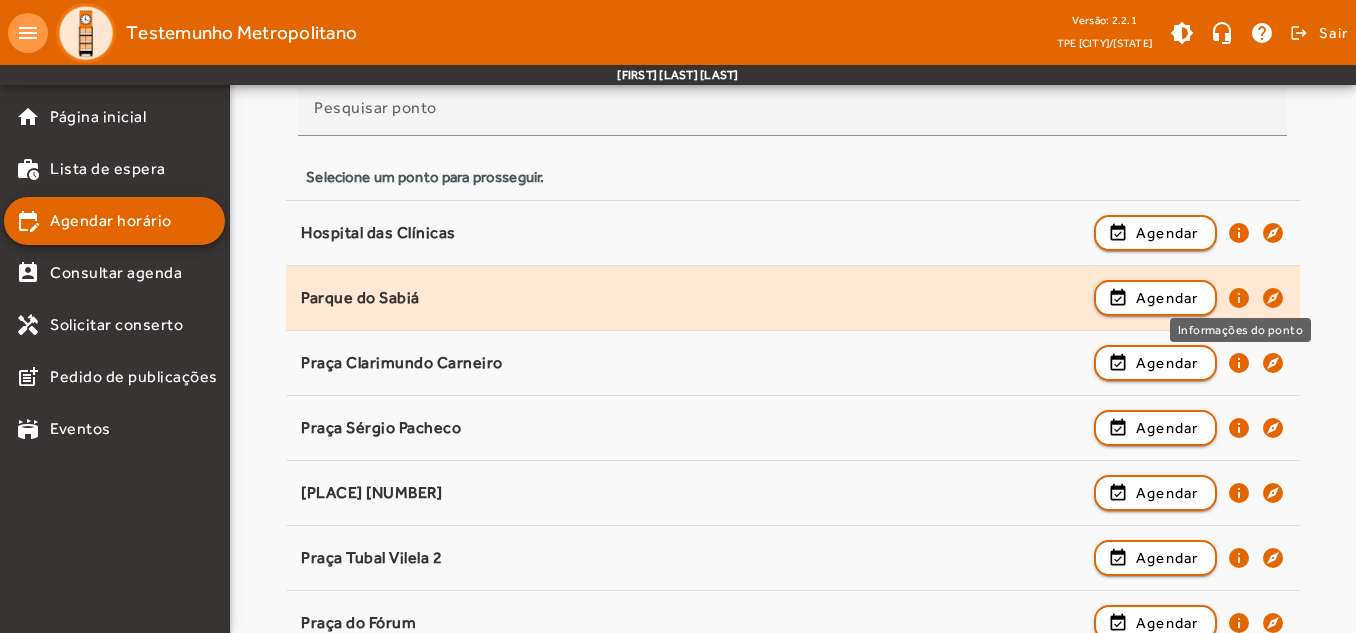 click on "info" at bounding box center [1239, 363] 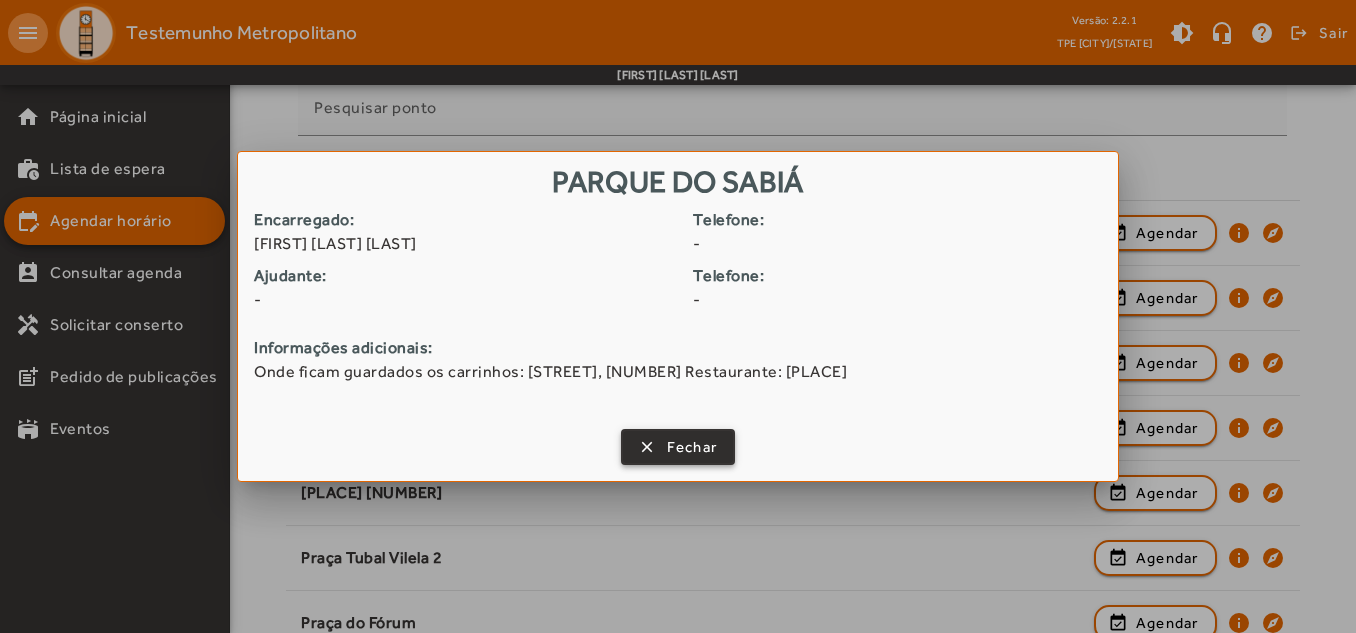 click on "Fechar" at bounding box center (692, 447) 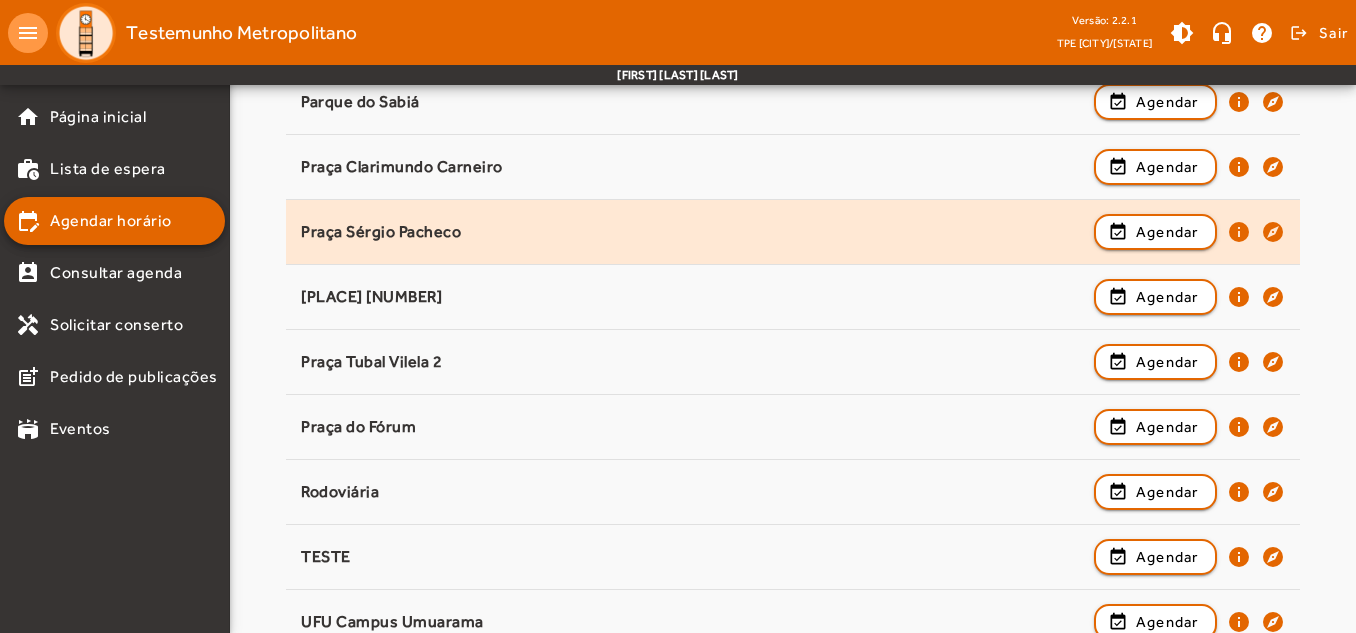 scroll, scrollTop: 400, scrollLeft: 0, axis: vertical 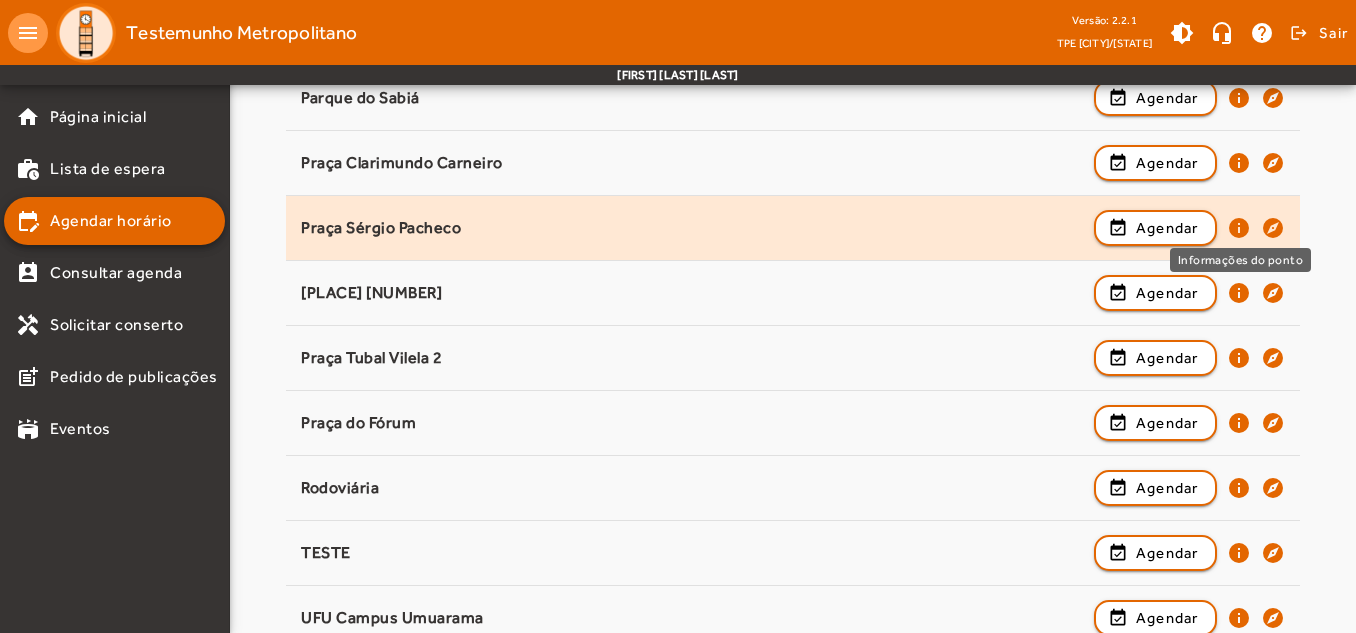 click on "info" at bounding box center [1239, 293] 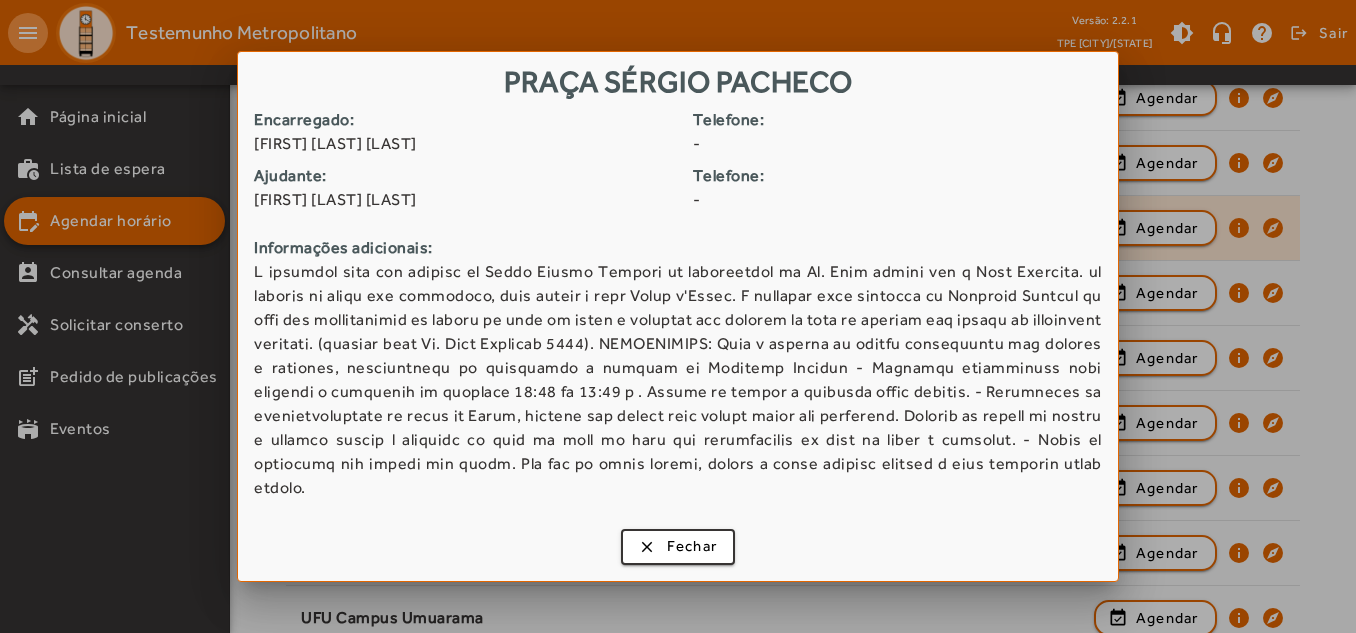 scroll, scrollTop: 0, scrollLeft: 0, axis: both 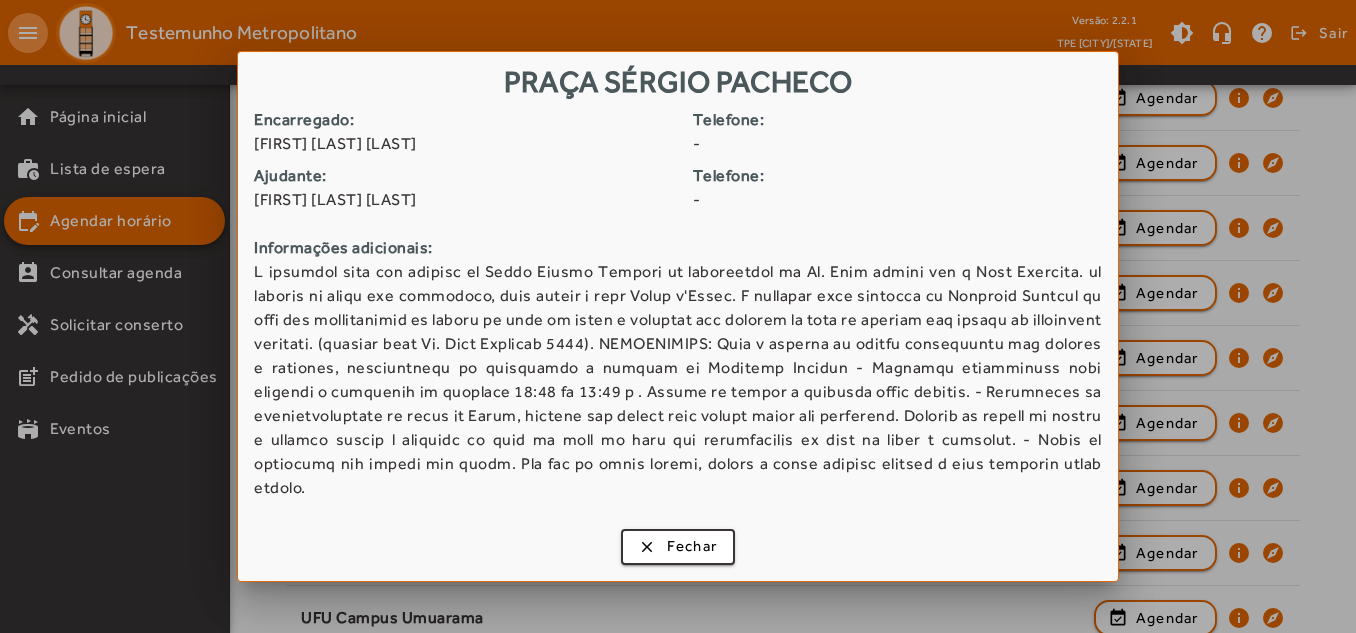 drag, startPoint x: 655, startPoint y: 447, endPoint x: 949, endPoint y: 453, distance: 294.06122 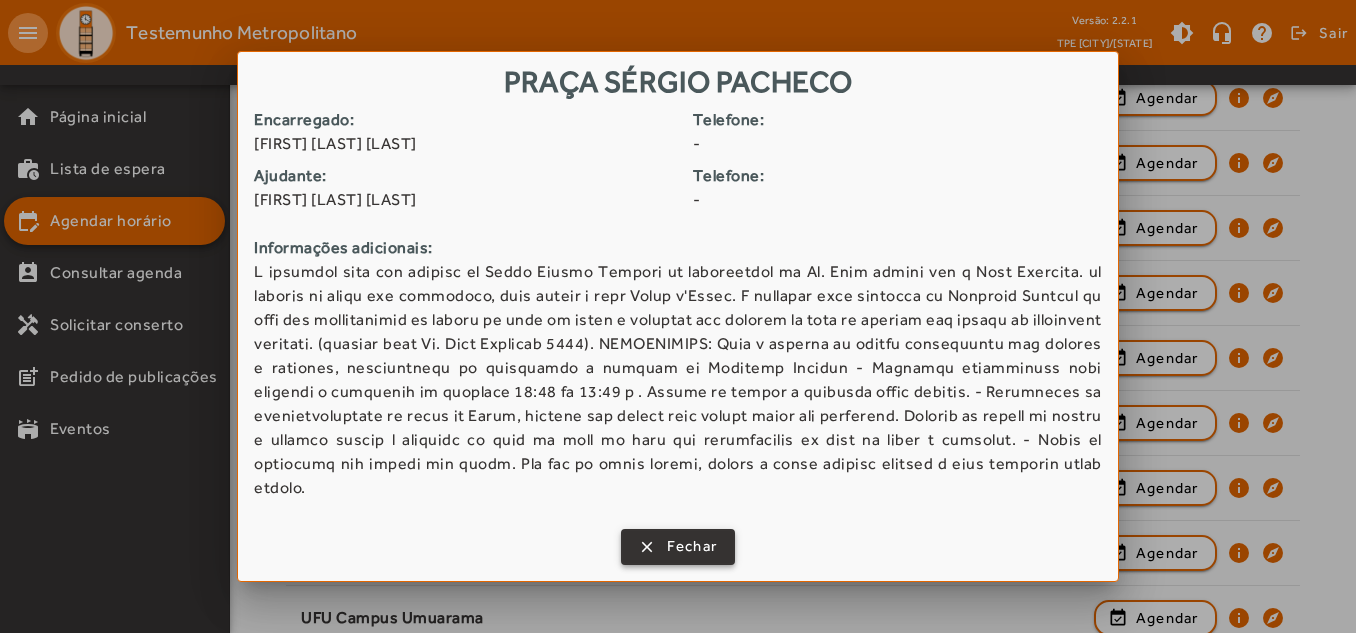 click at bounding box center [678, 547] 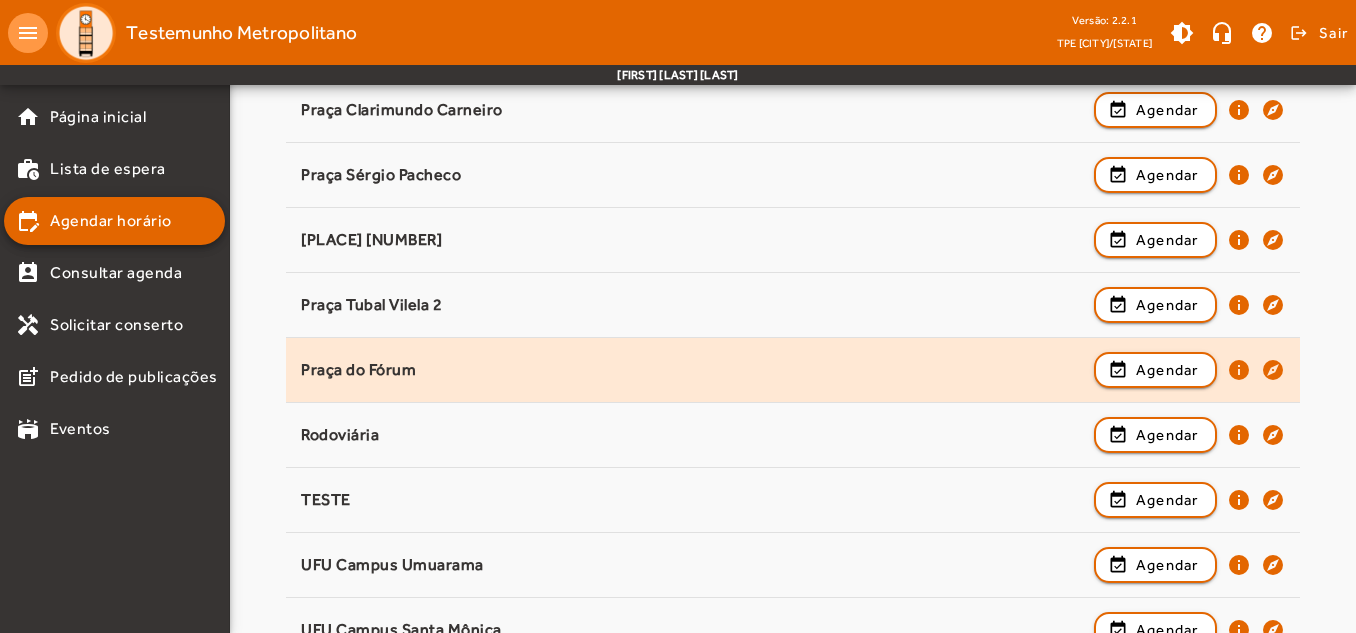 scroll, scrollTop: 482, scrollLeft: 0, axis: vertical 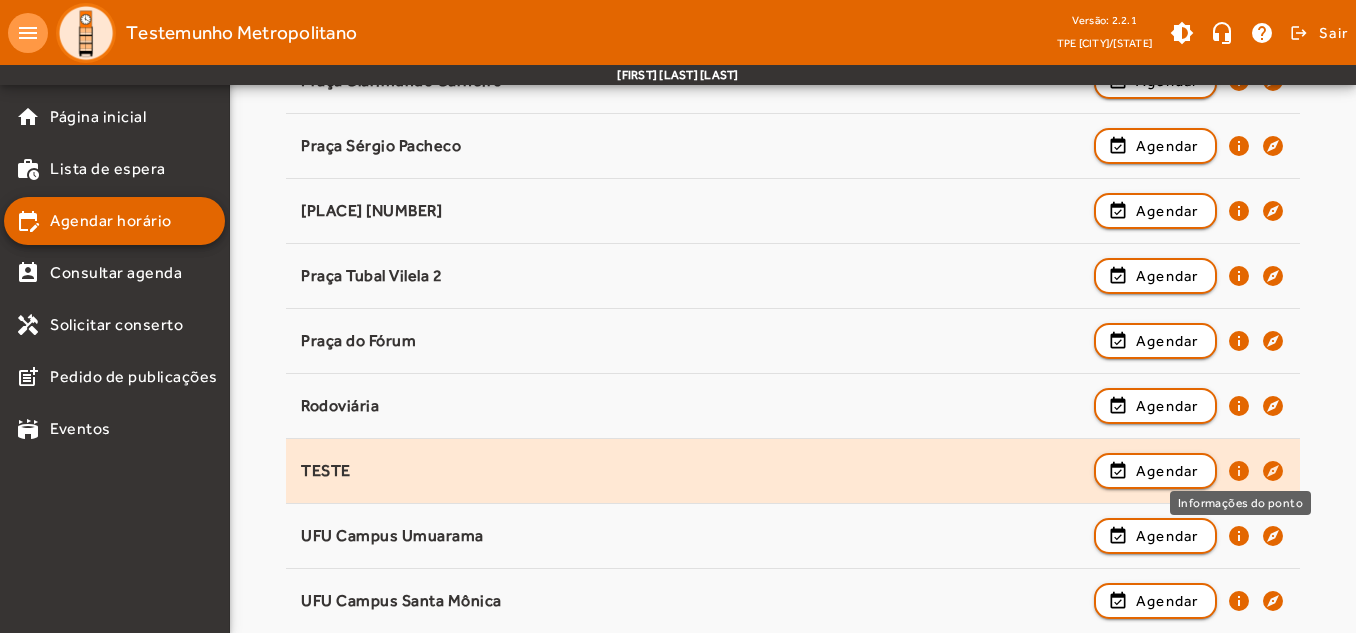 click on "info" at bounding box center (1239, 536) 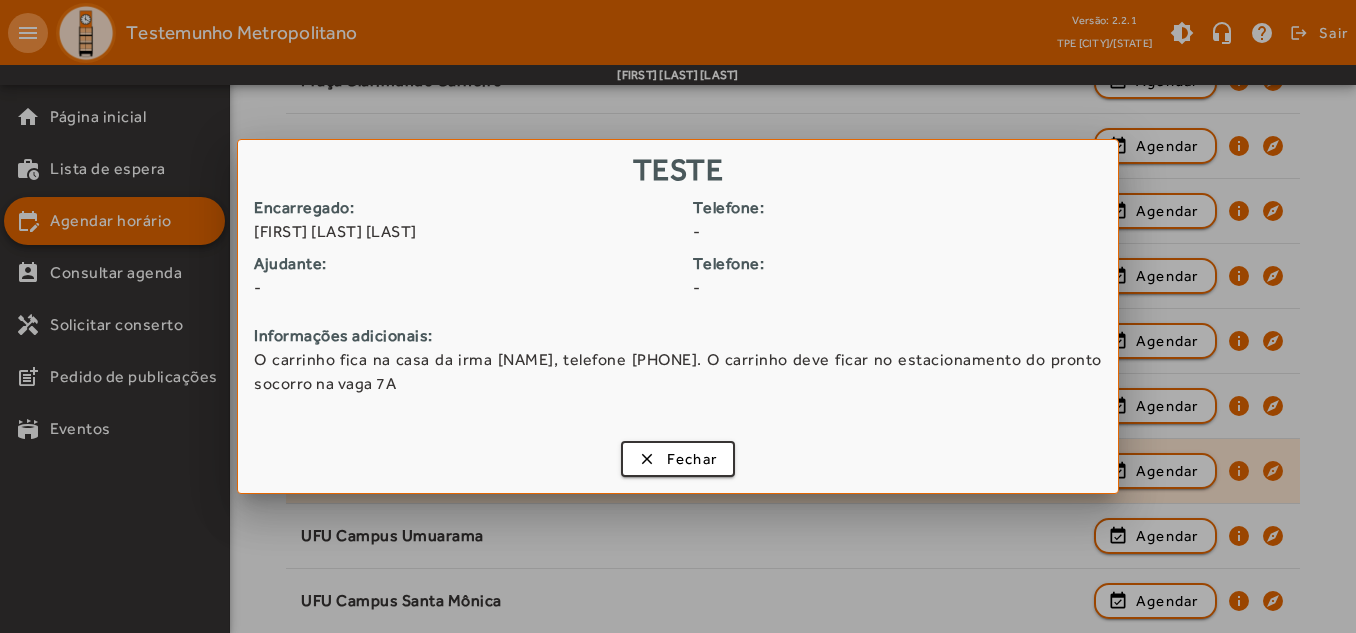 scroll, scrollTop: 0, scrollLeft: 0, axis: both 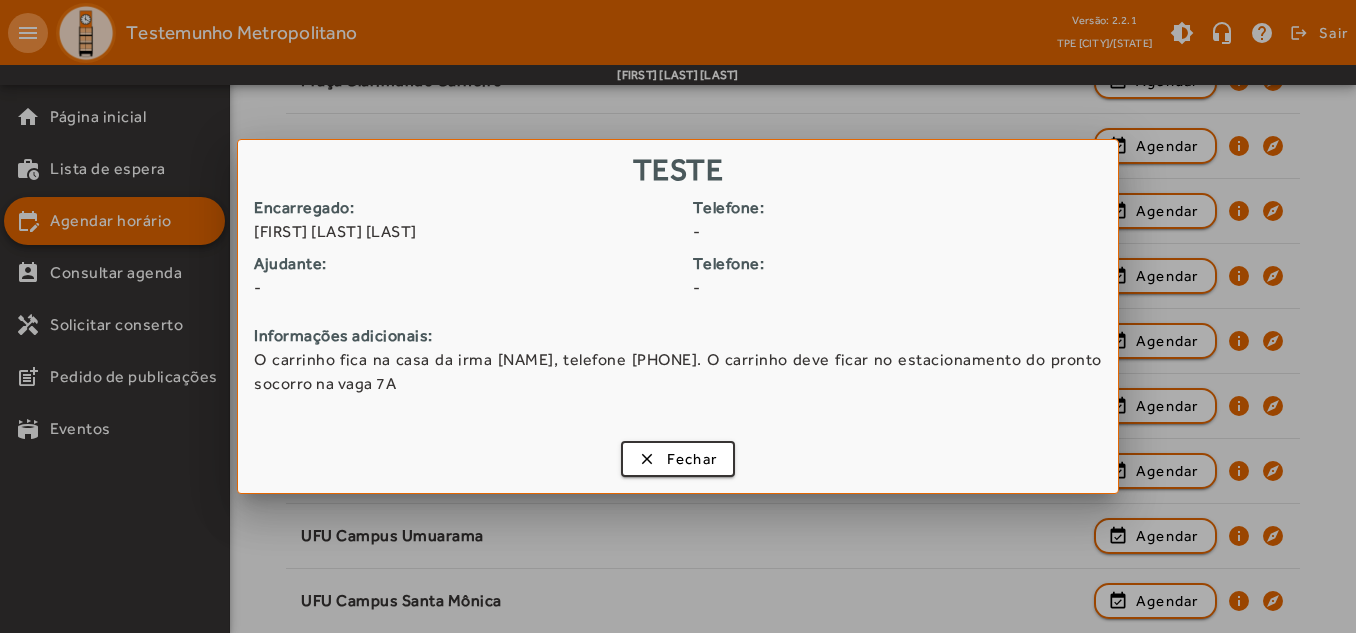 drag, startPoint x: 400, startPoint y: 385, endPoint x: 472, endPoint y: 382, distance: 72.06247 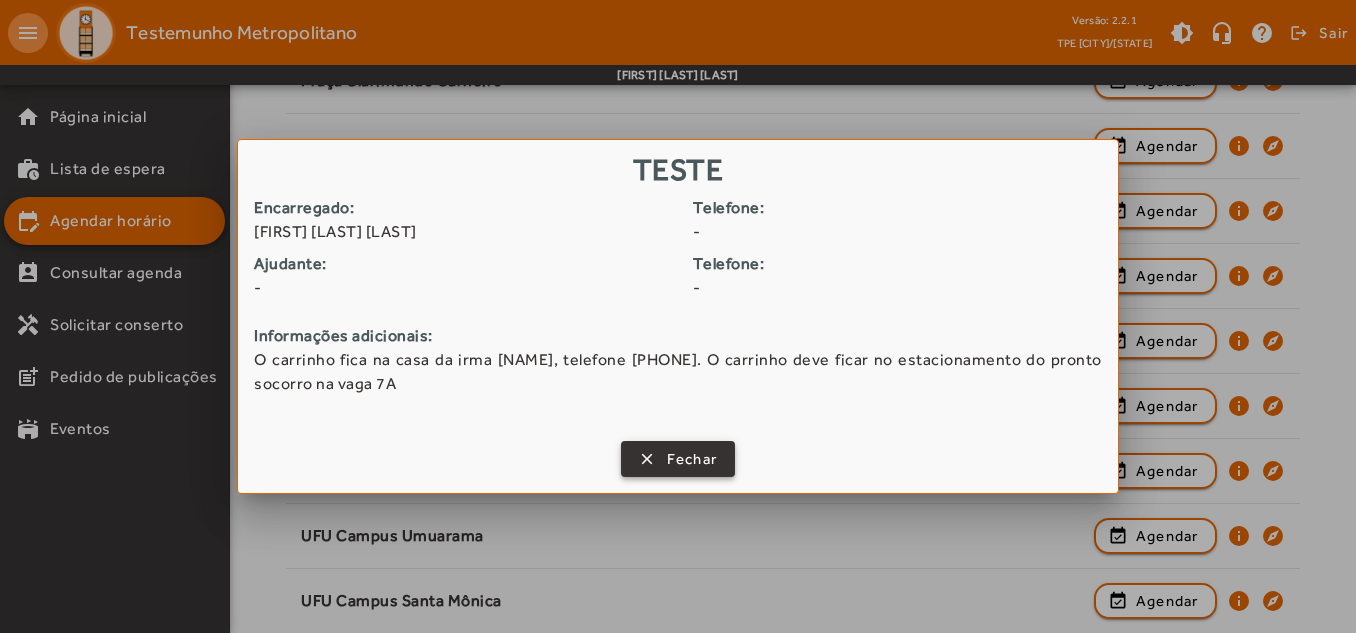 click on "Fechar" at bounding box center (692, 459) 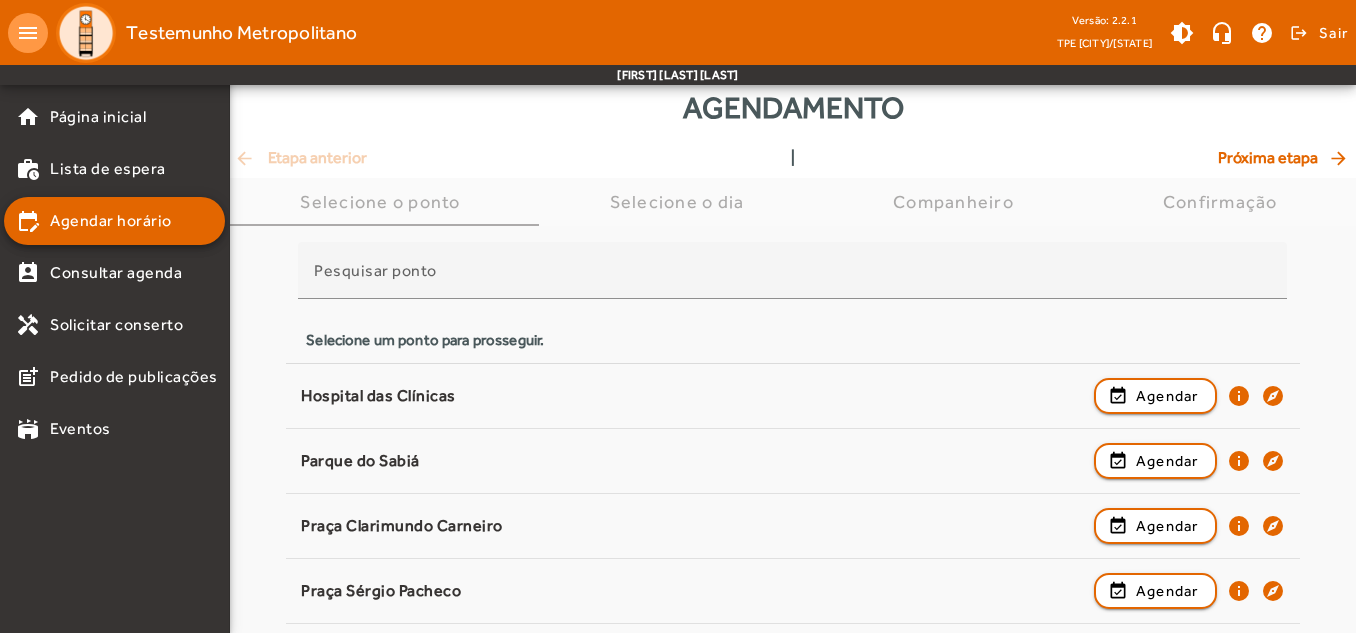 scroll, scrollTop: 0, scrollLeft: 0, axis: both 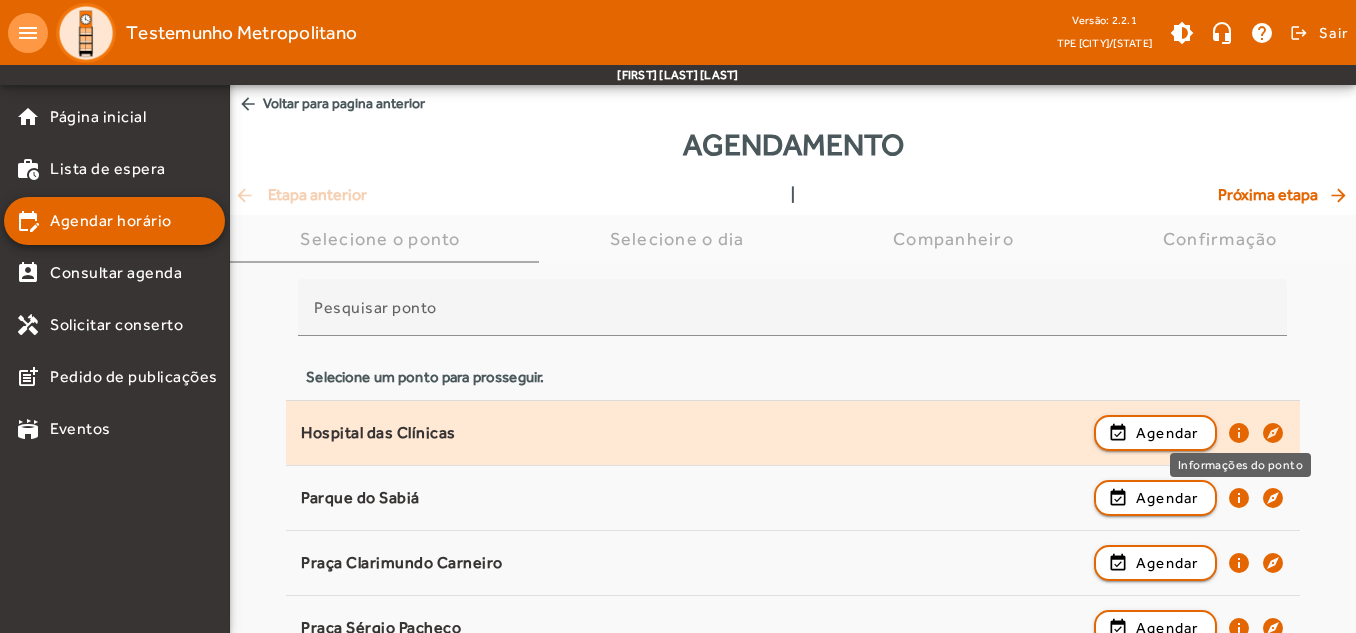 click on "info" at bounding box center (1239, 498) 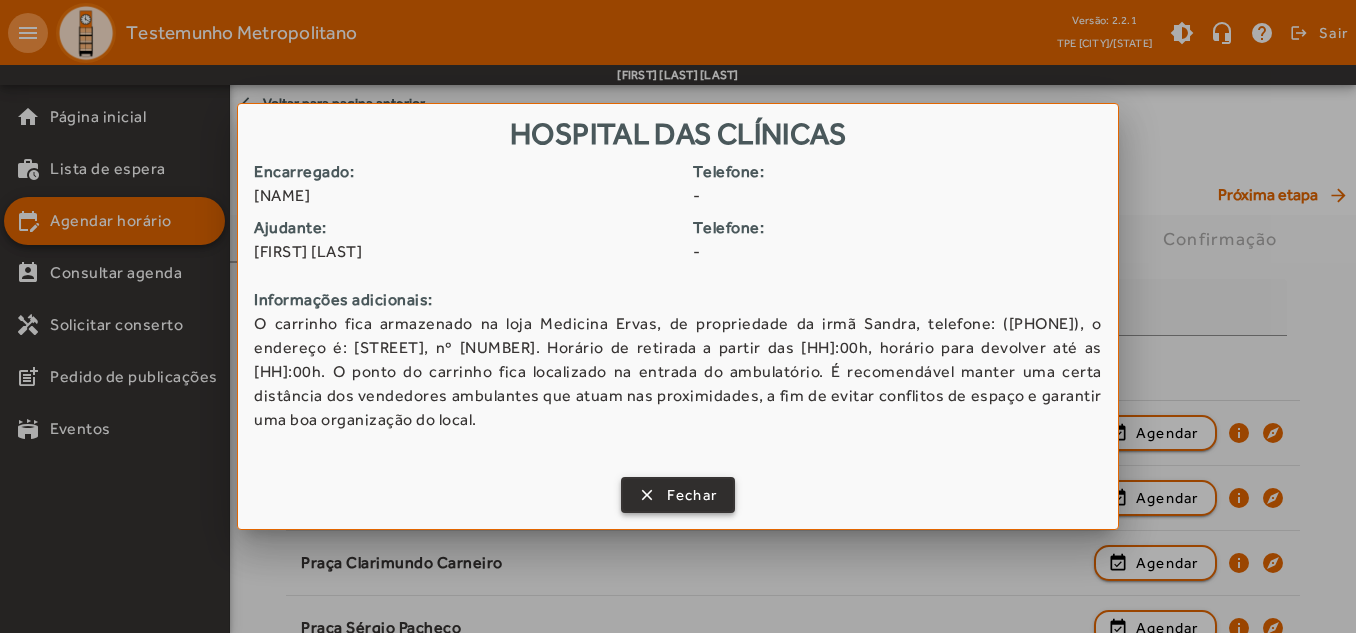 click at bounding box center (678, 495) 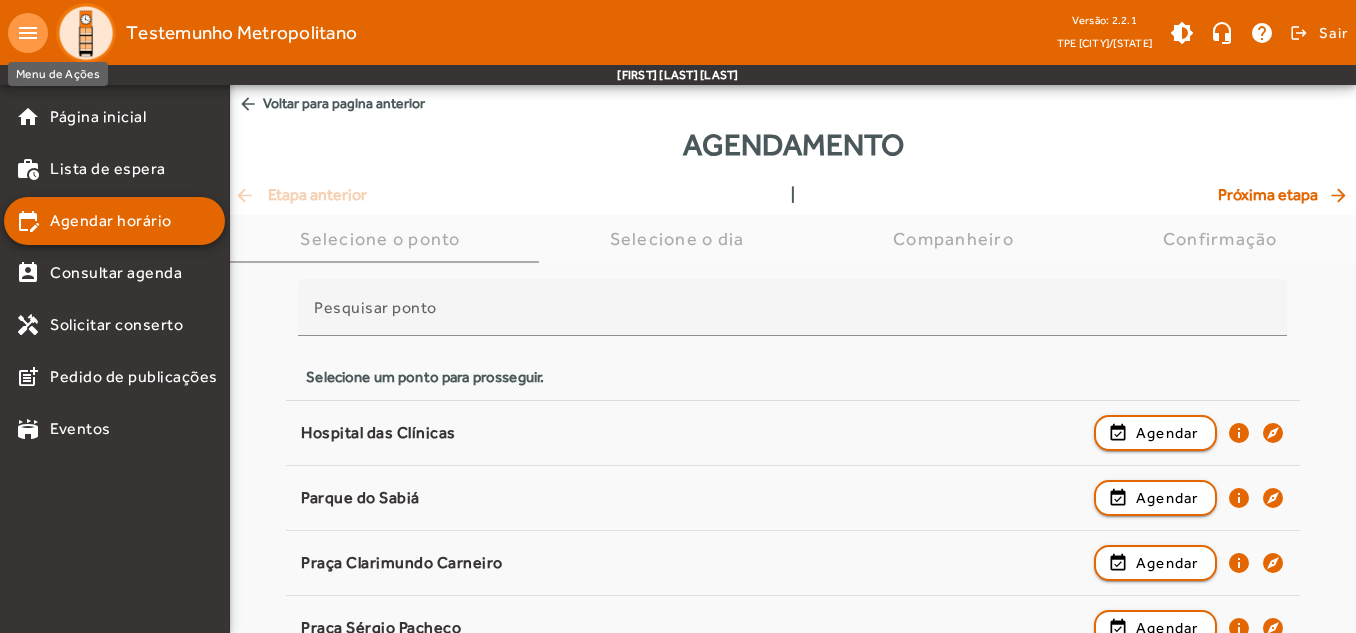 click on "menu" 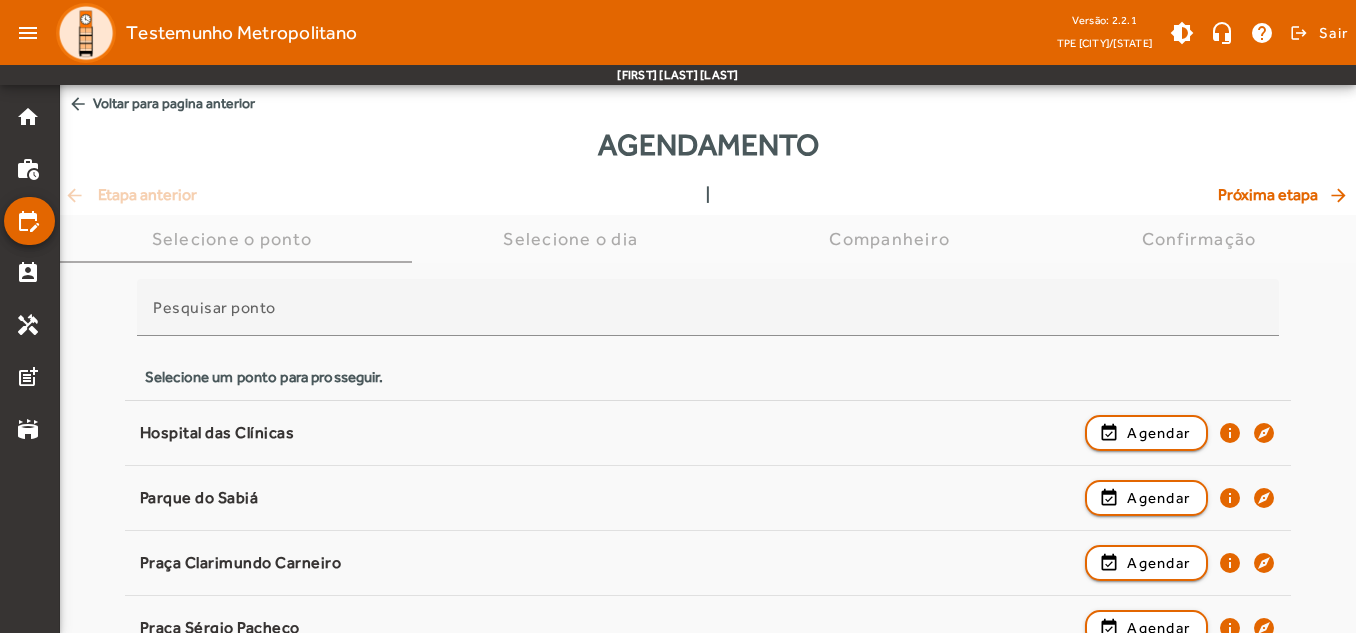 click on "menu" 